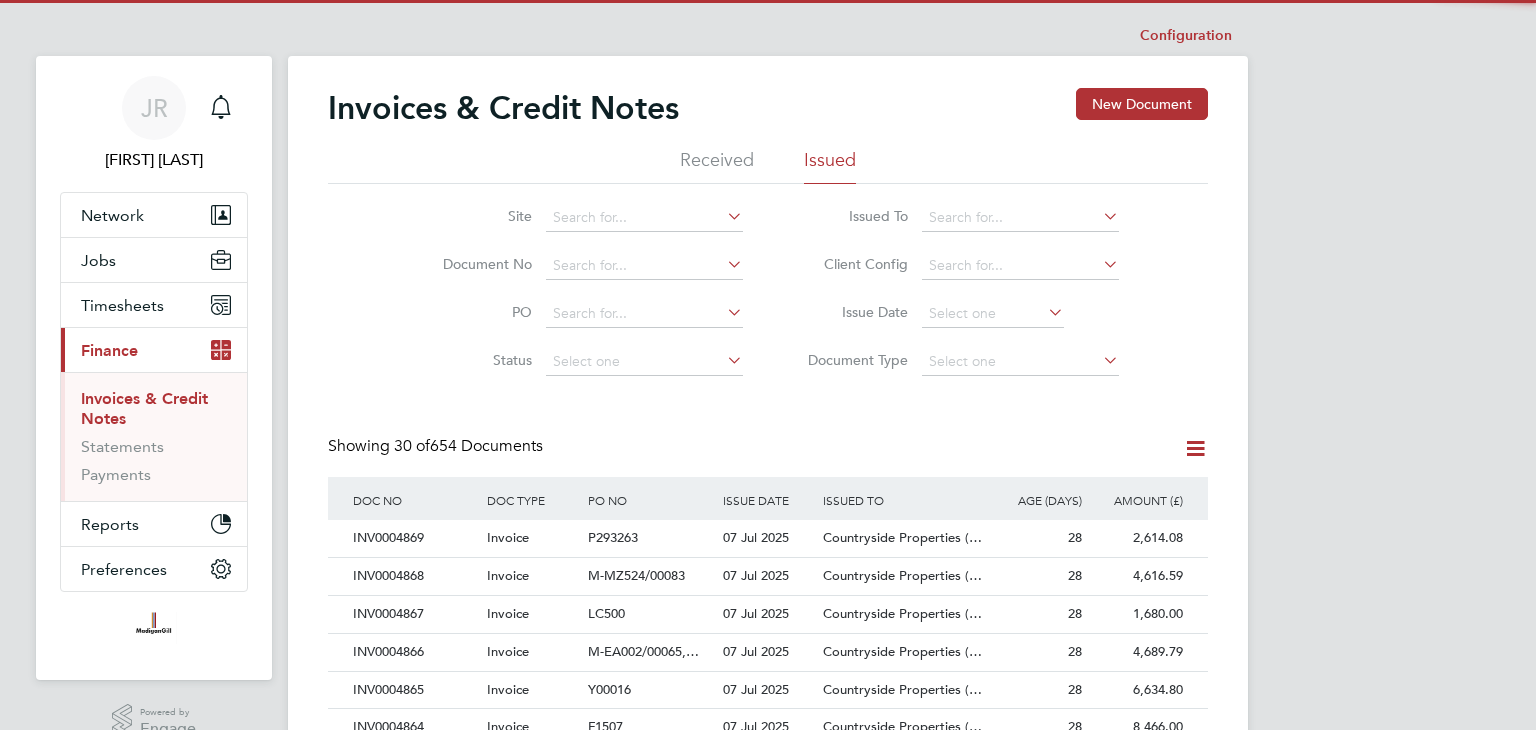 scroll, scrollTop: 0, scrollLeft: 0, axis: both 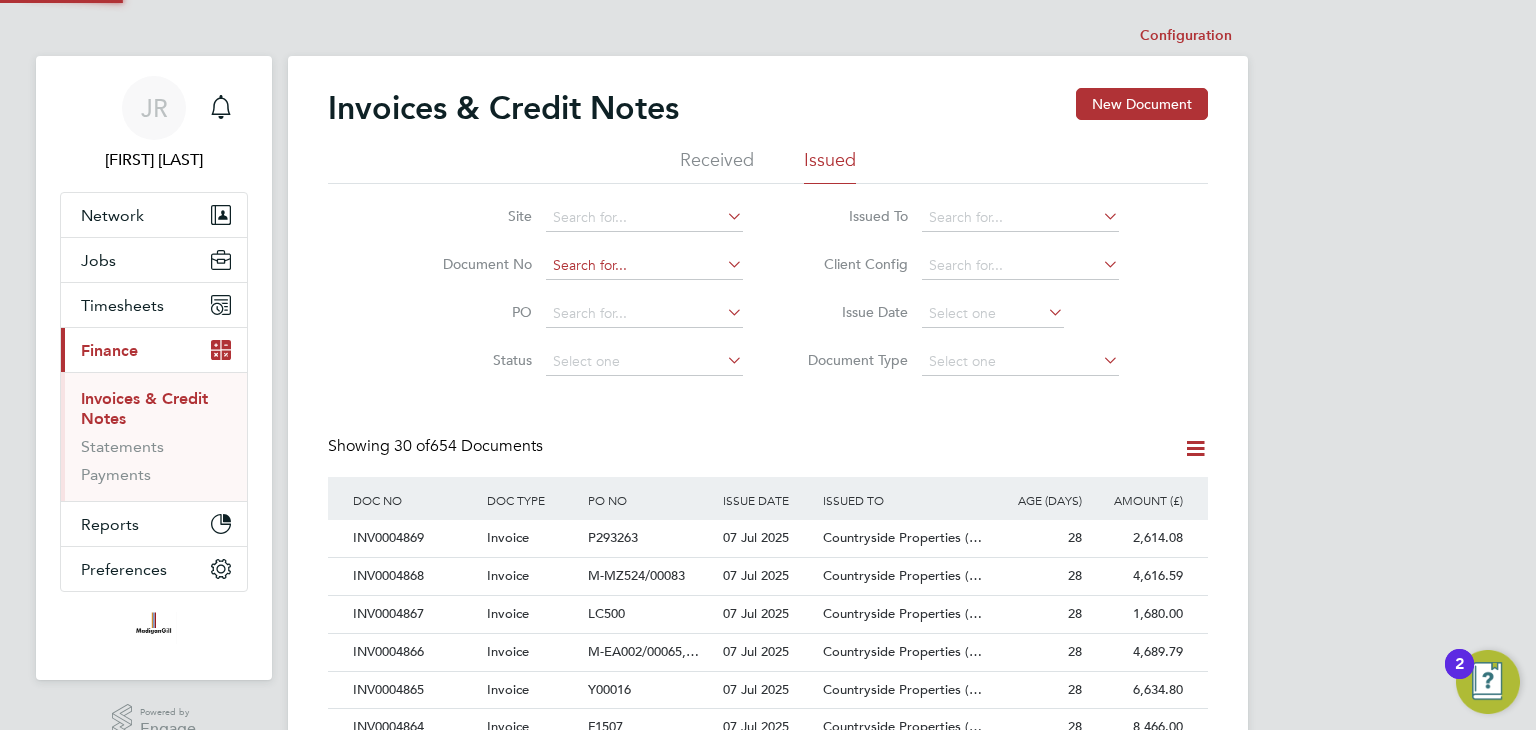 click 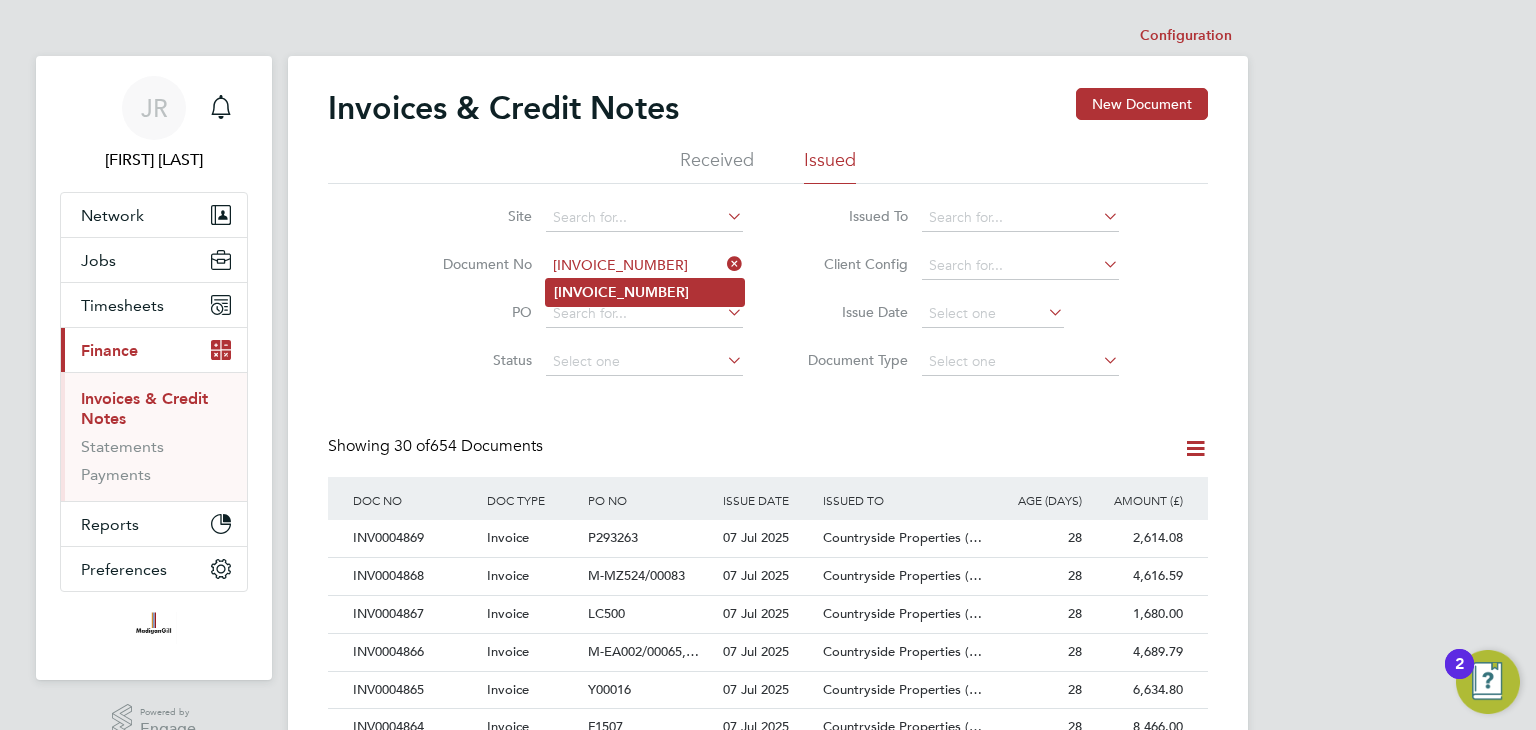 click on "INV0004771" 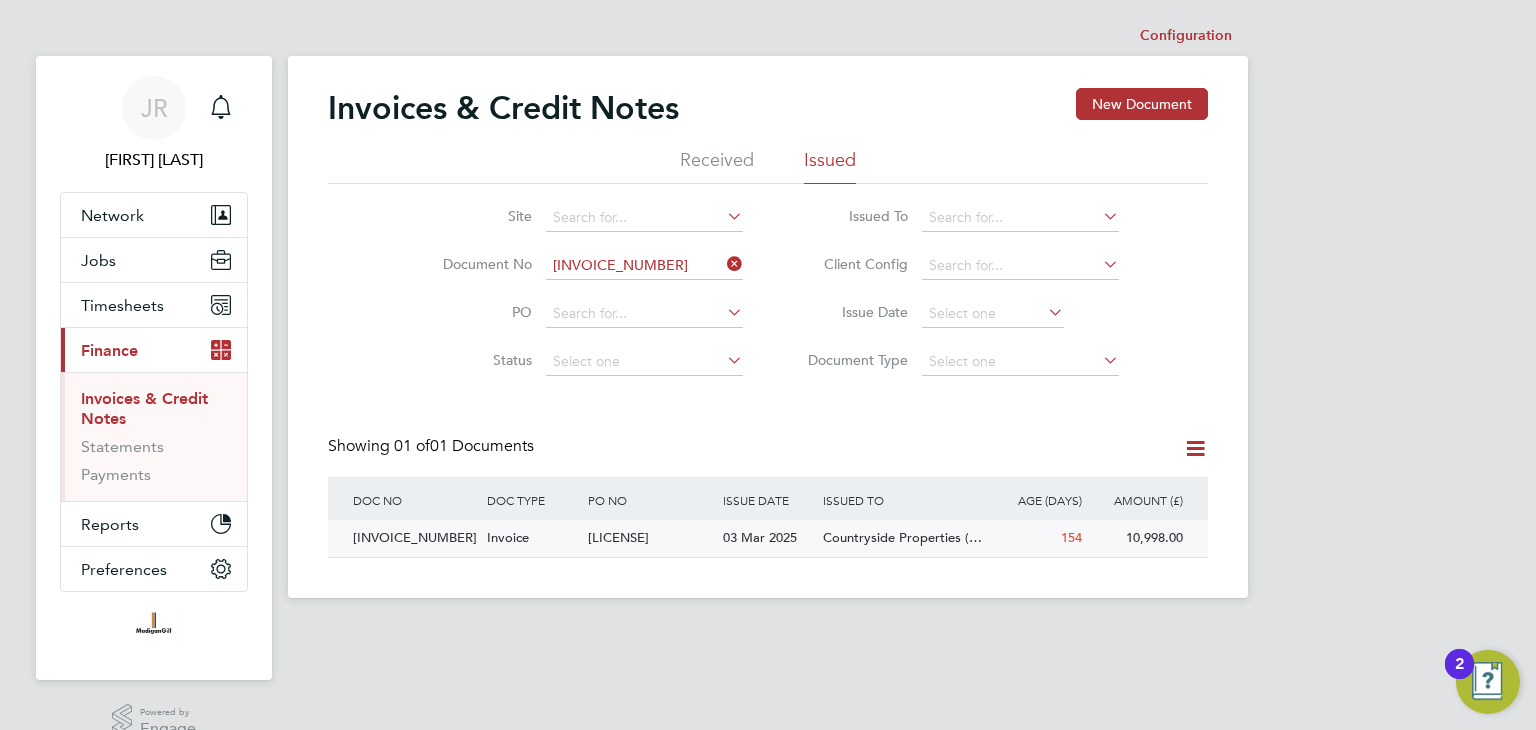 click on "INV0004771" 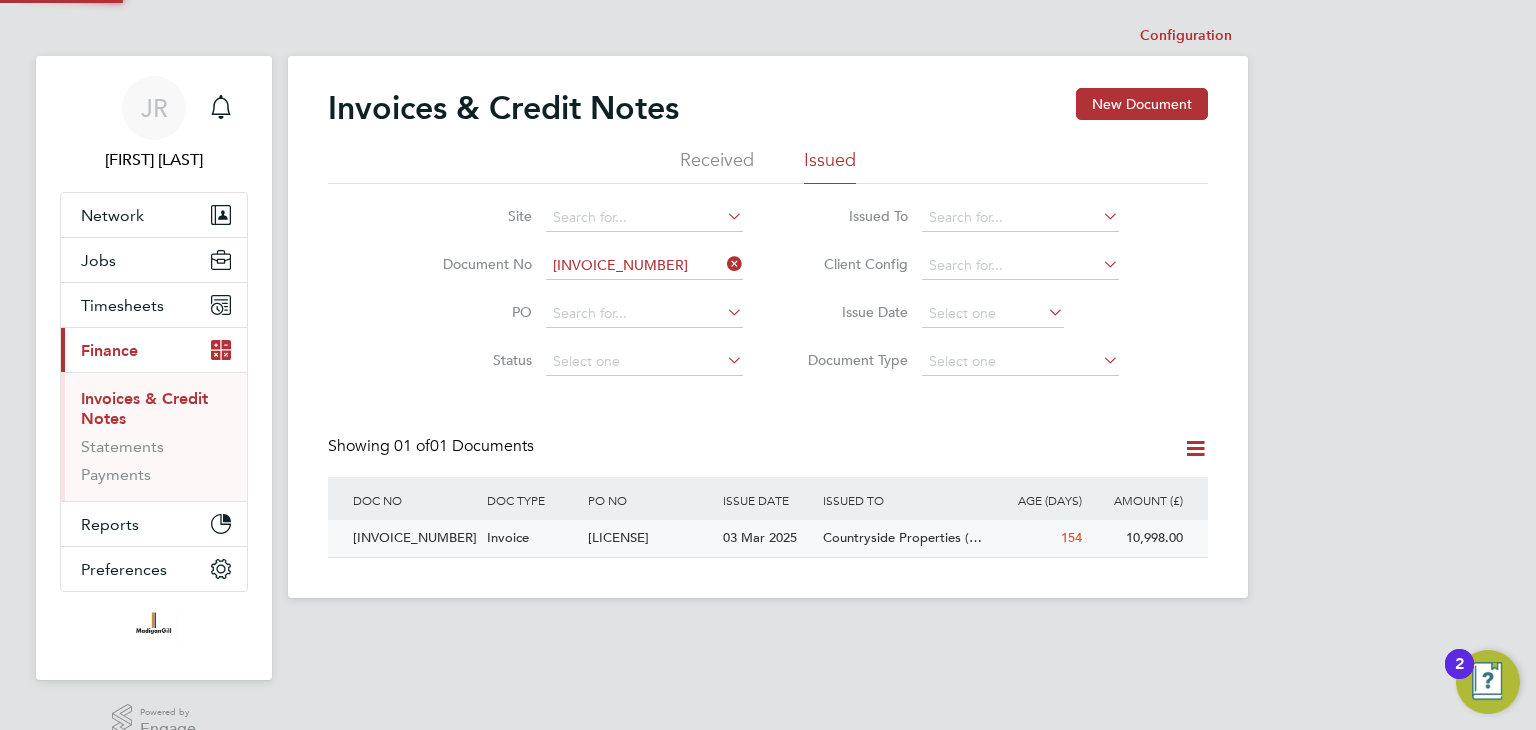 click on "INV0004771" 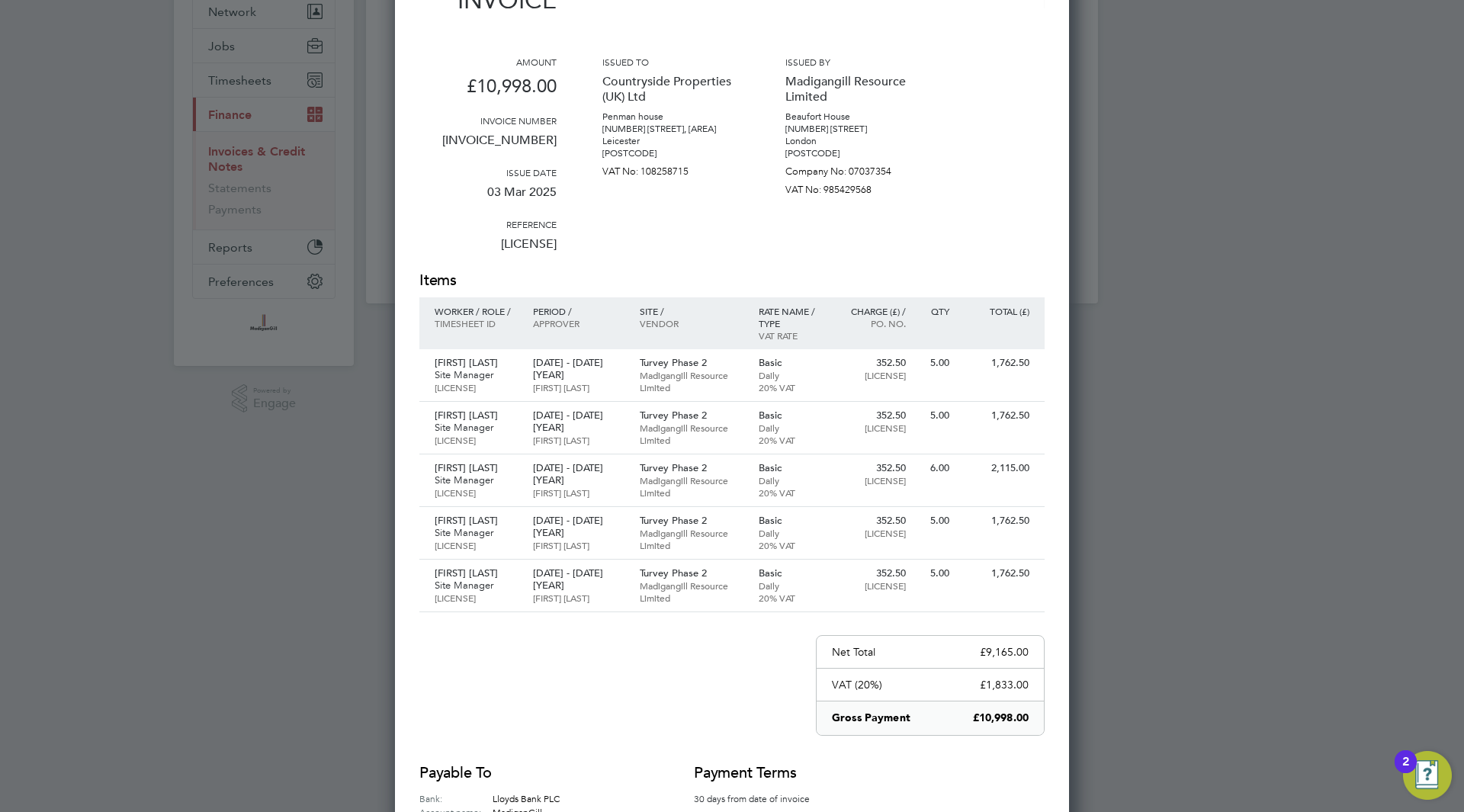 scroll, scrollTop: 0, scrollLeft: 0, axis: both 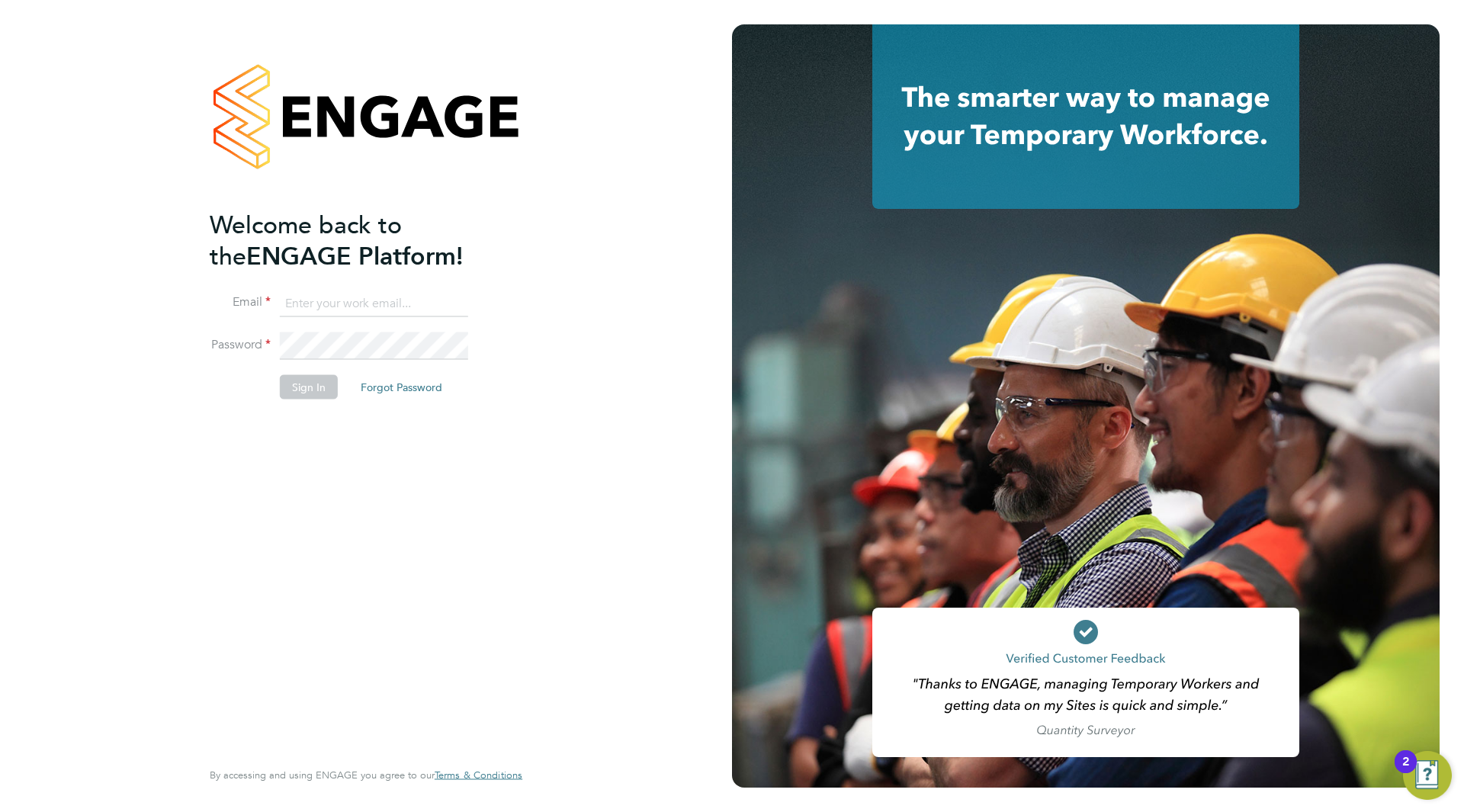 type on "Jamie.Rouse@MadiganGill.co.uk" 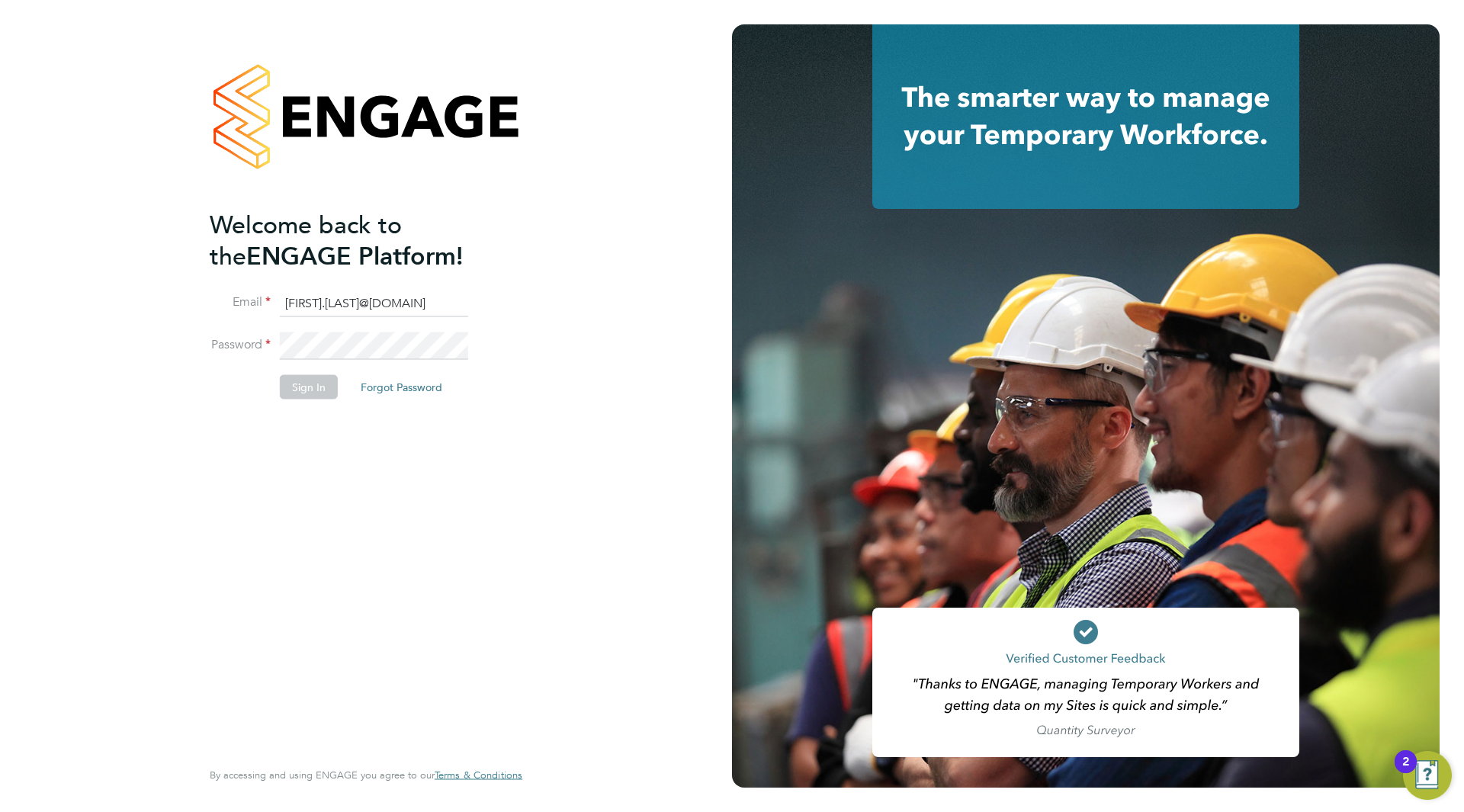 click on "Sign In" 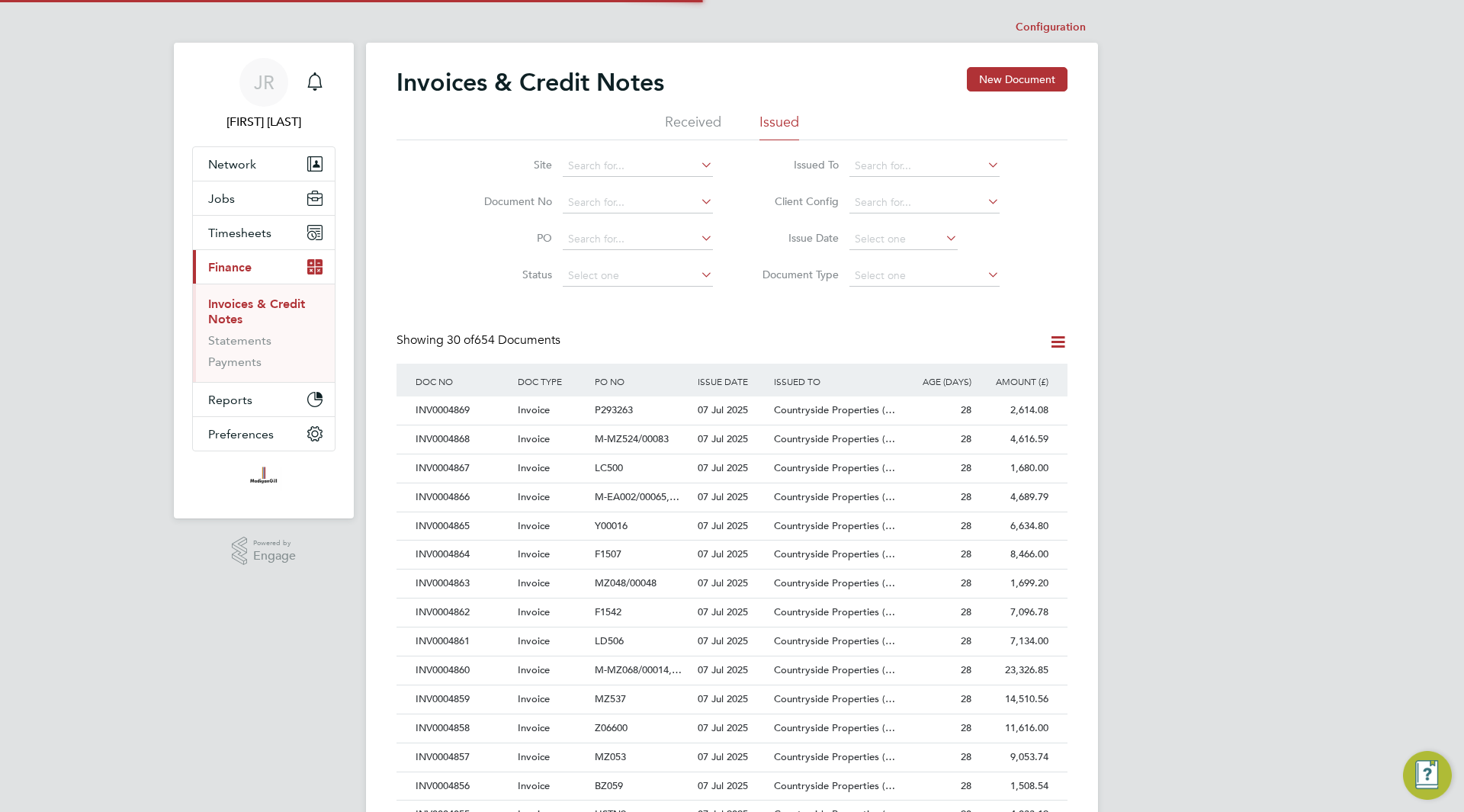 scroll, scrollTop: 0, scrollLeft: 0, axis: both 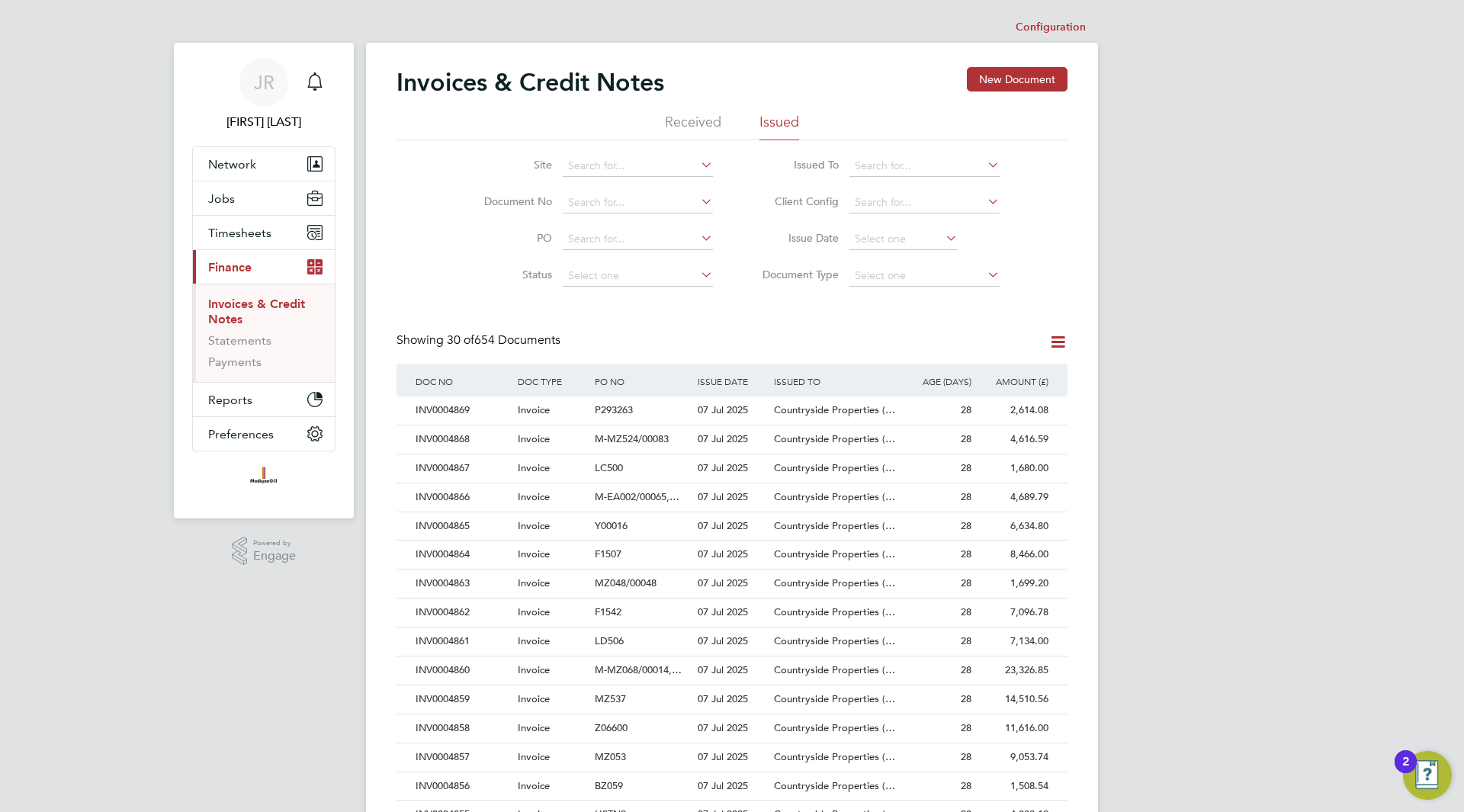 click on "Document No" 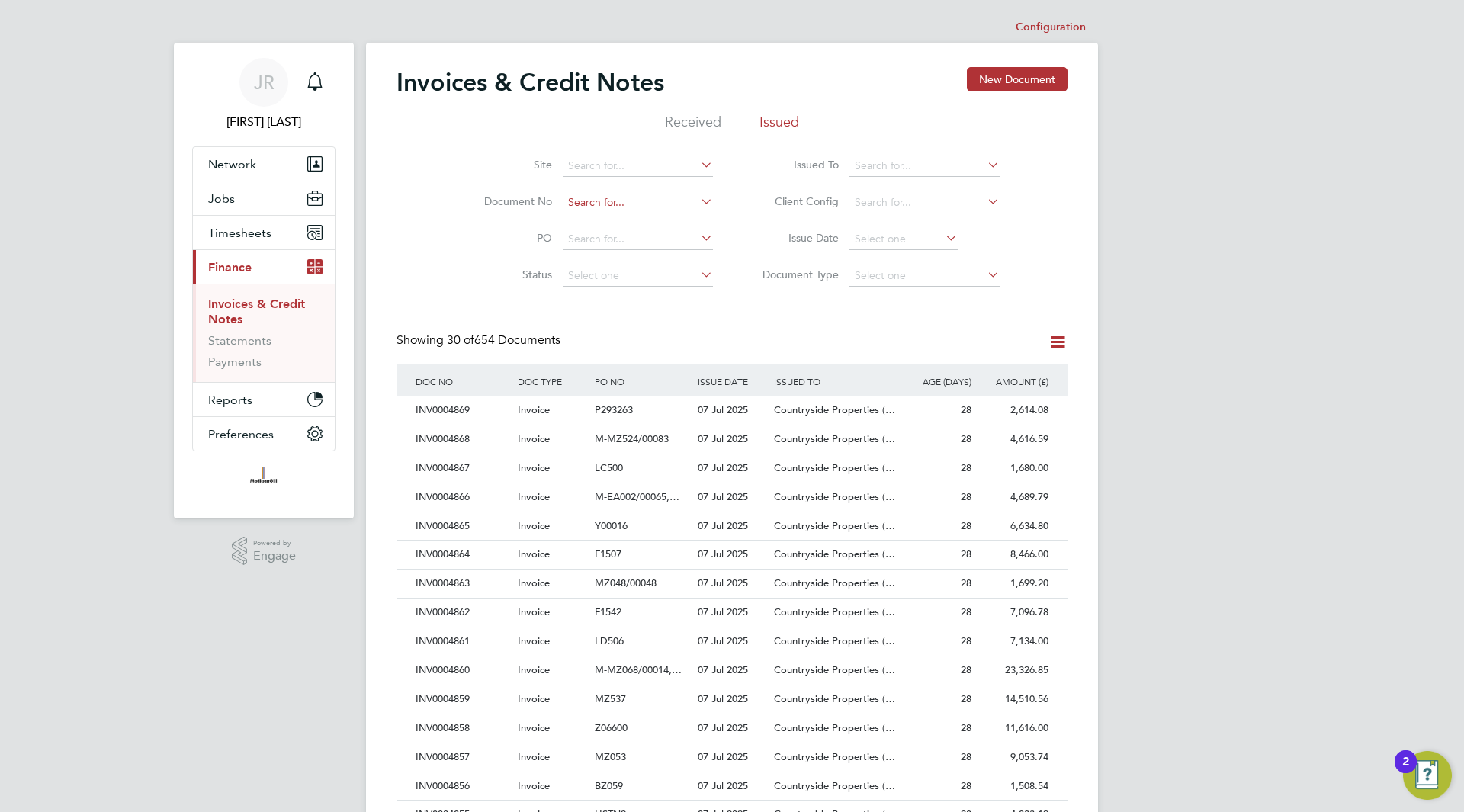 click 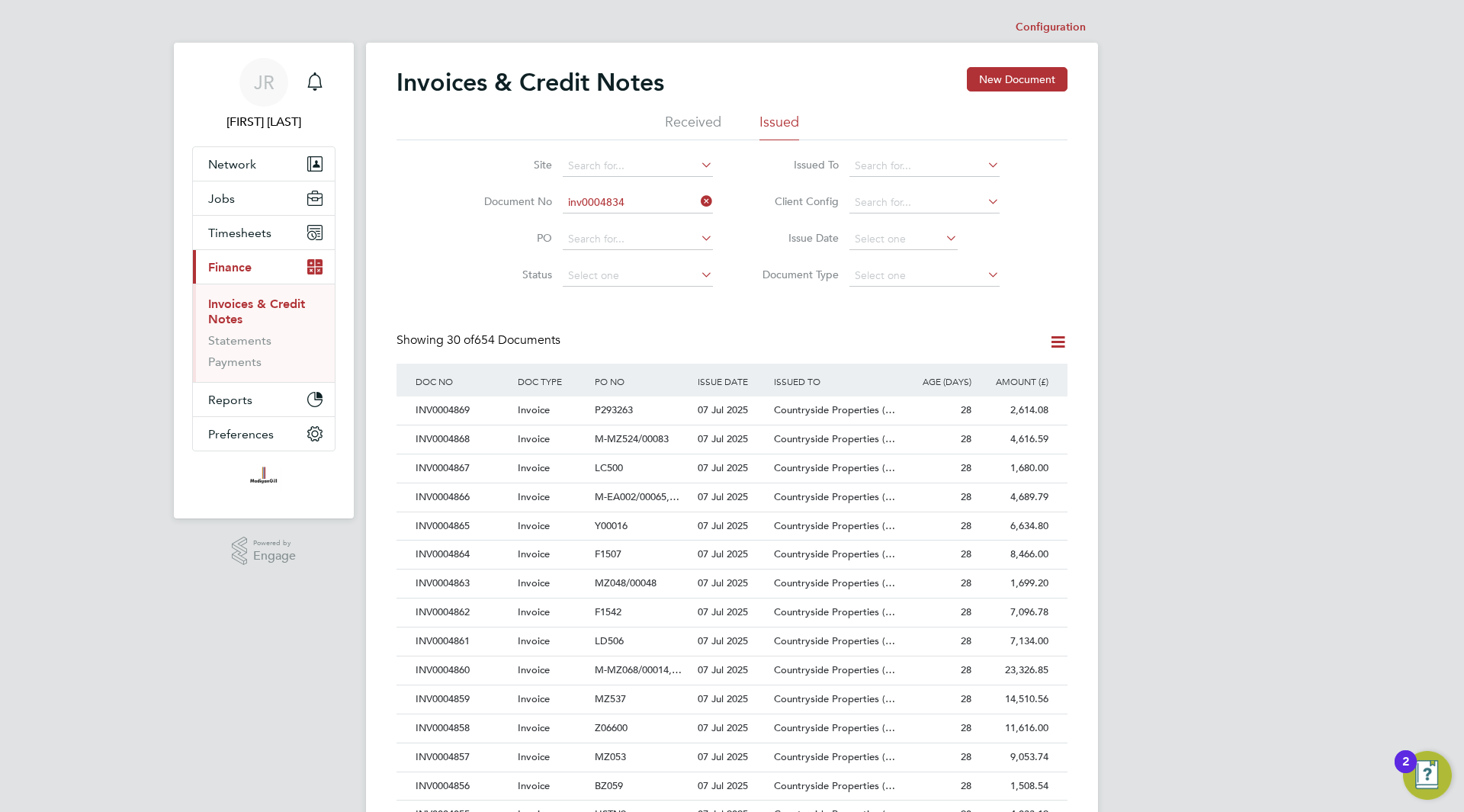 click on "INV0004834" 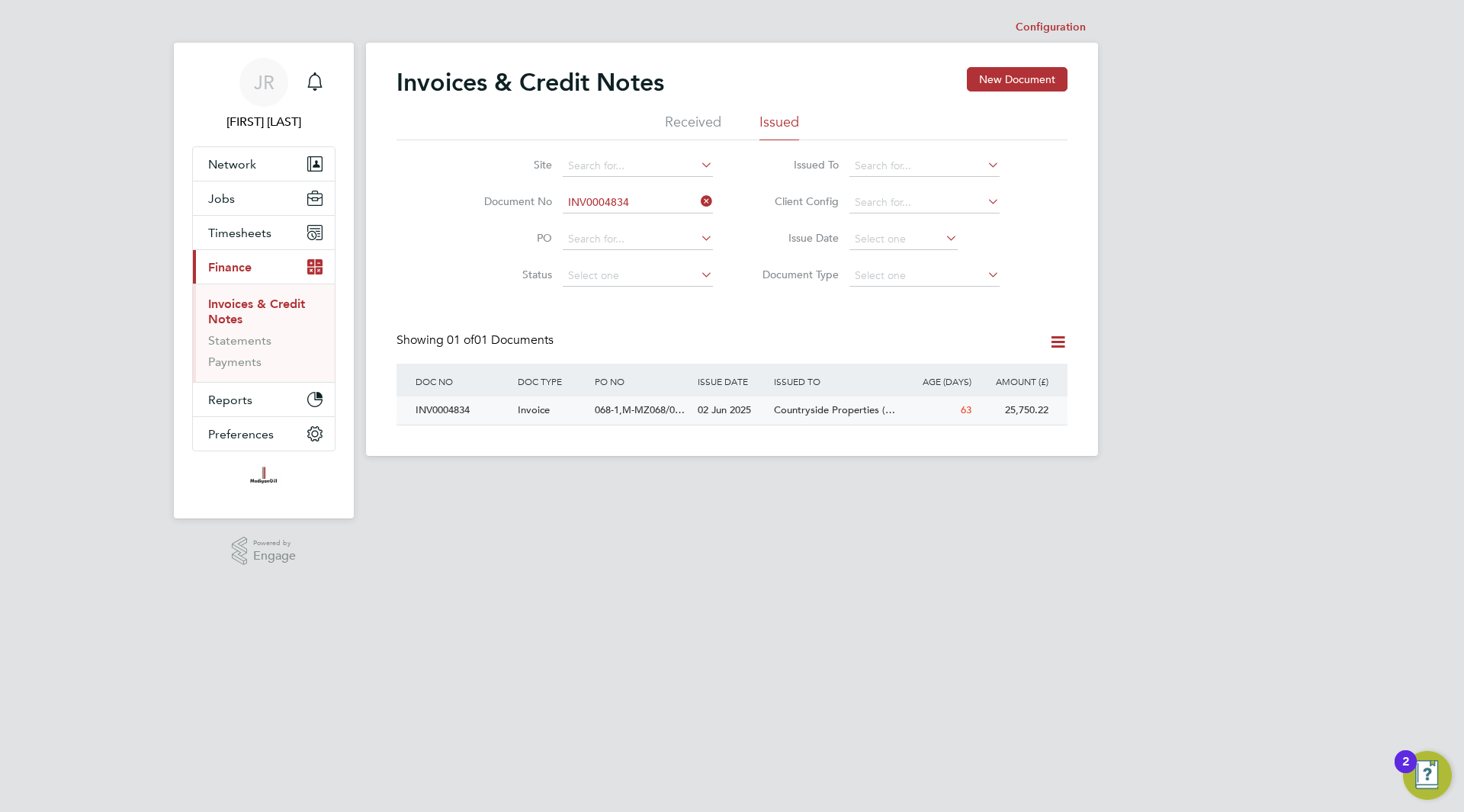 click on "INV0004834" 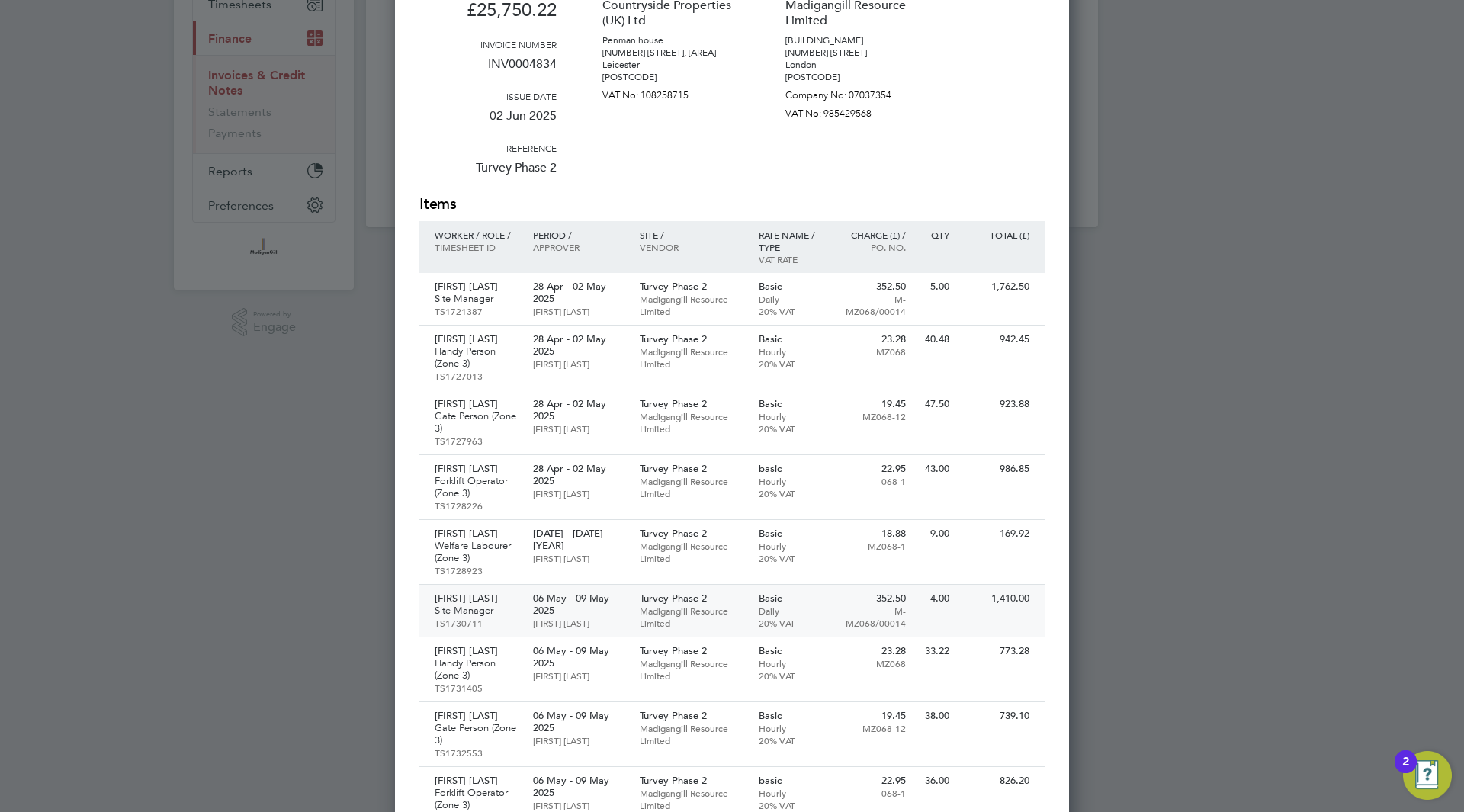 click on "Basic
Daily
20% VAT" at bounding box center (791, 611) 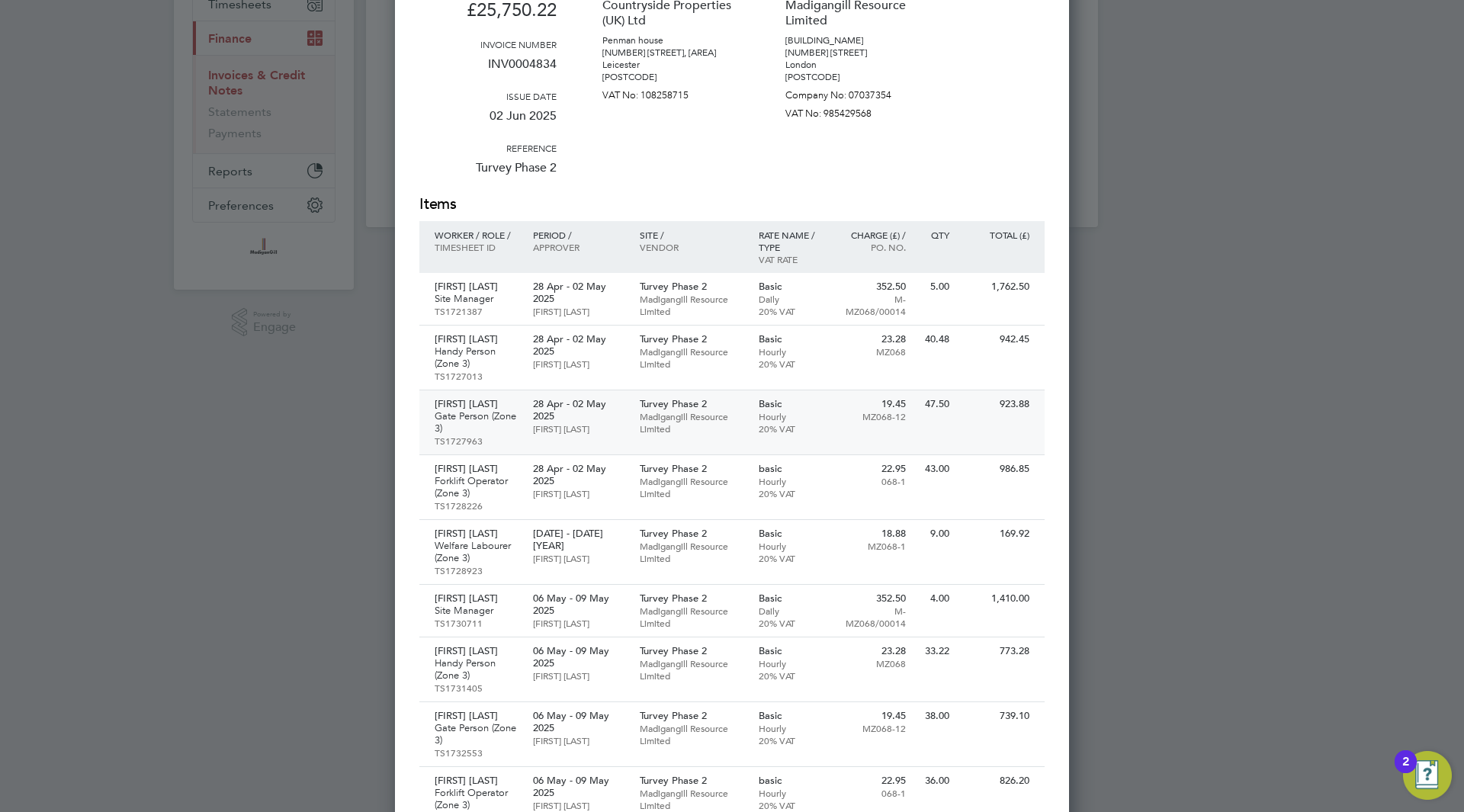 click on "20% VAT" at bounding box center [791, 428] 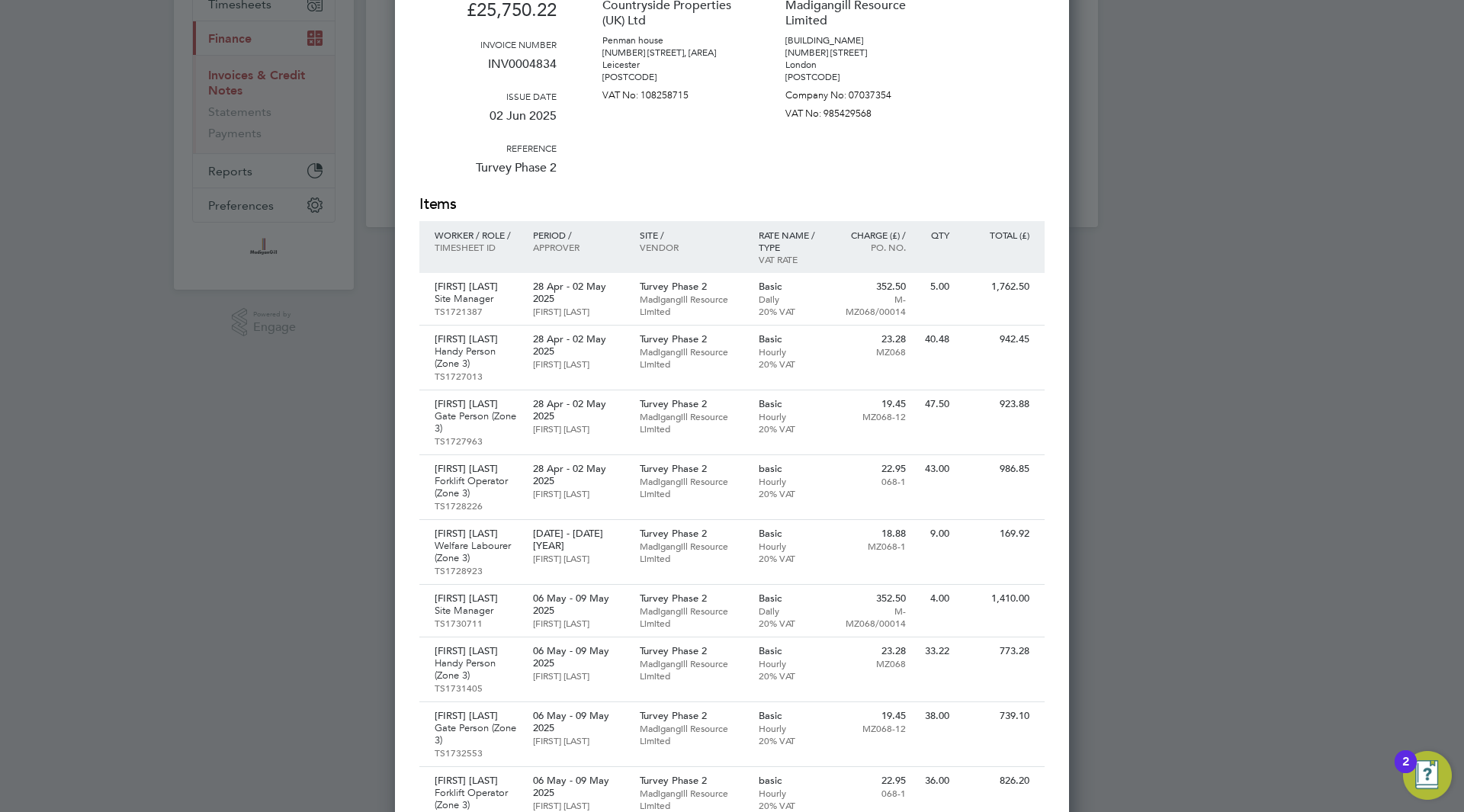 click 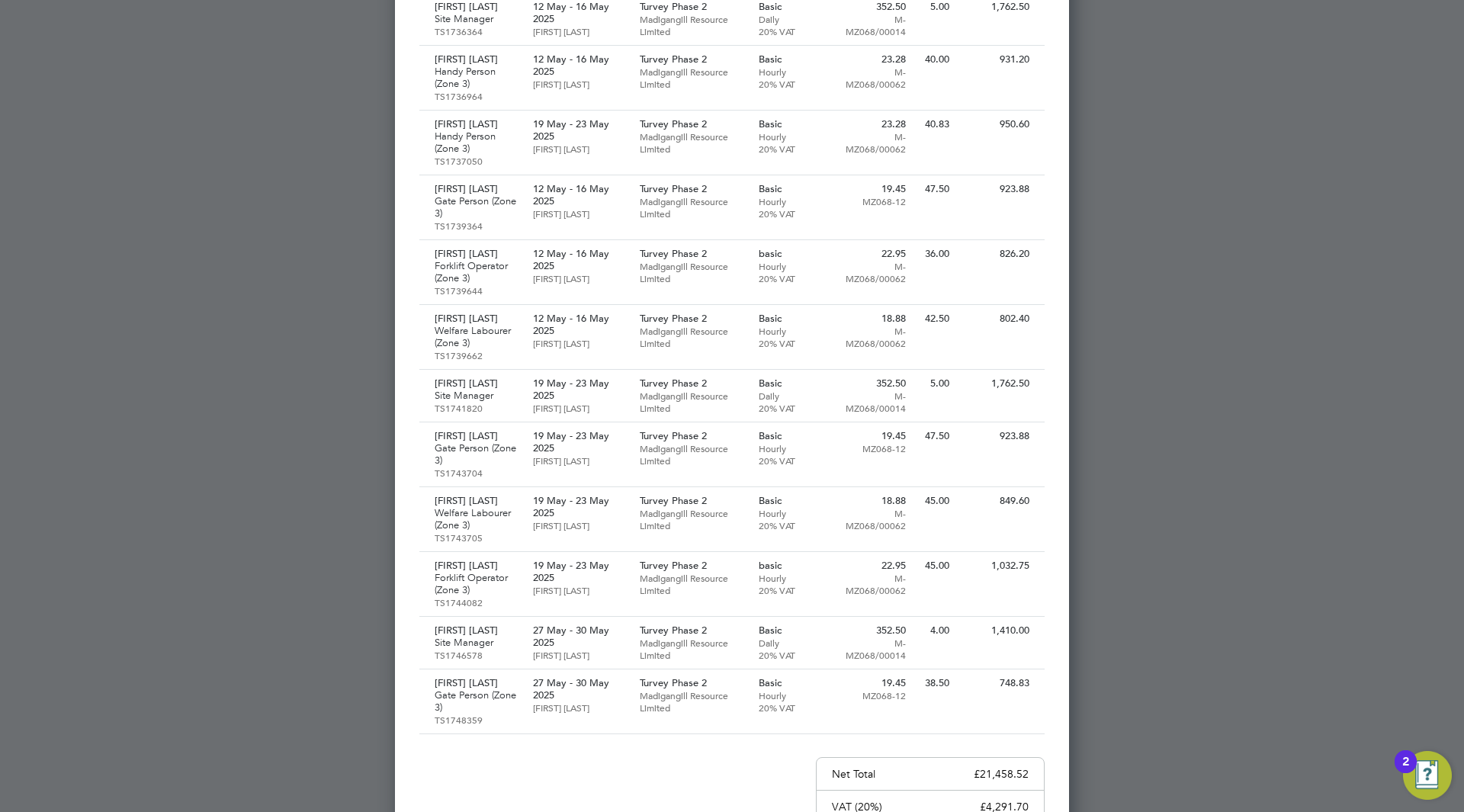 scroll, scrollTop: 1220, scrollLeft: 0, axis: vertical 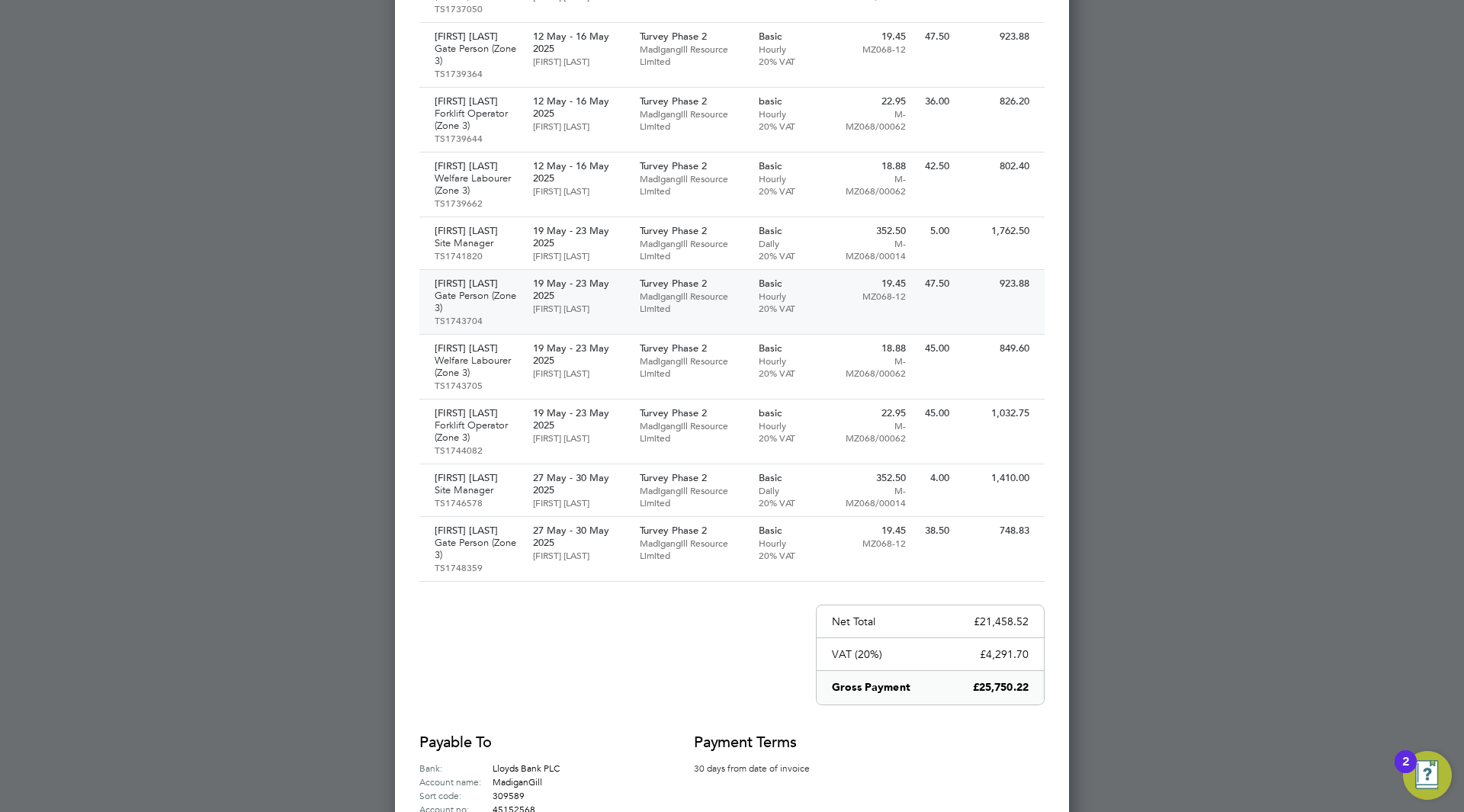 click on "Turvey Phase 2" at bounding box center [692, 284] 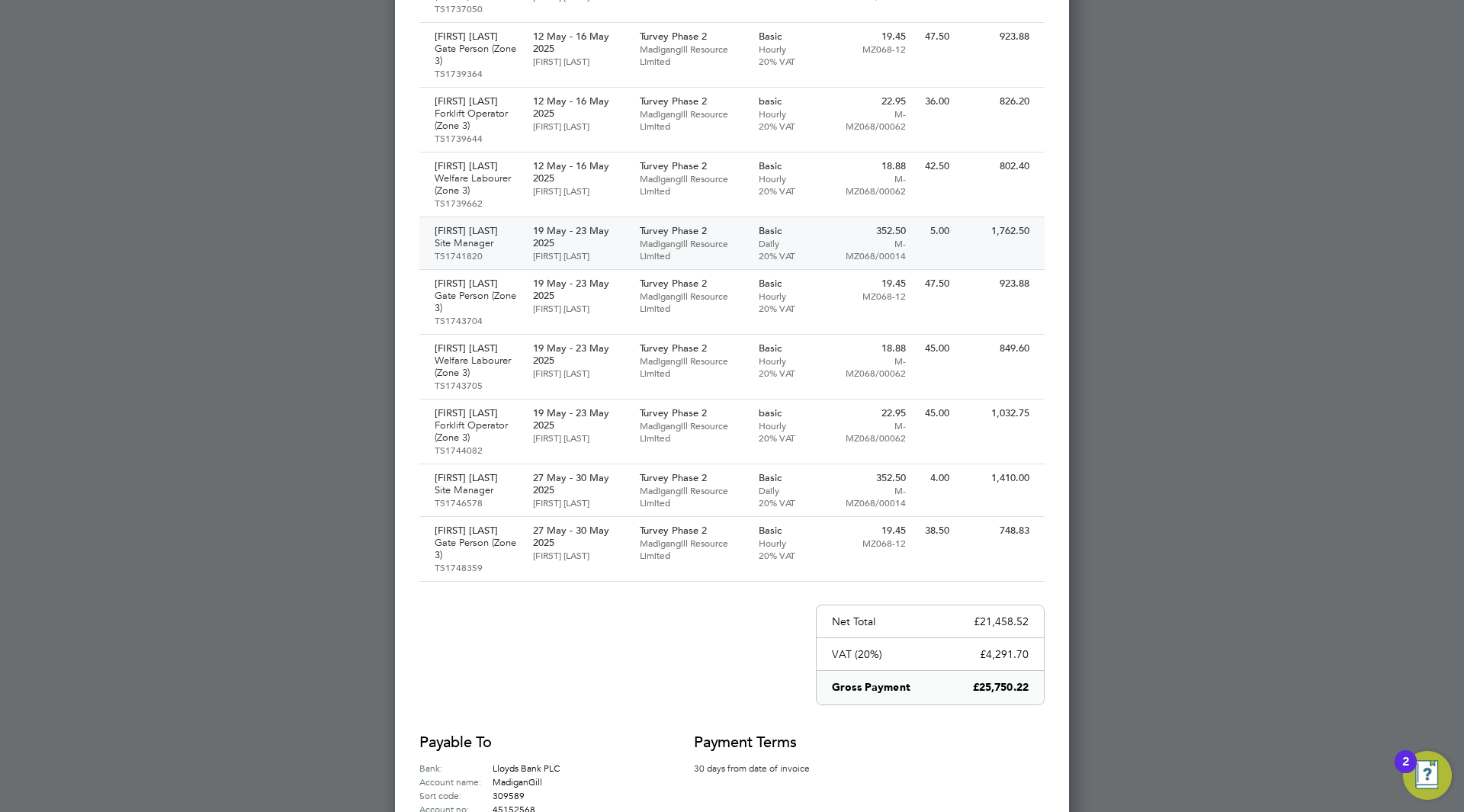 click on "Madigangill Resource Limited" at bounding box center [692, 249] 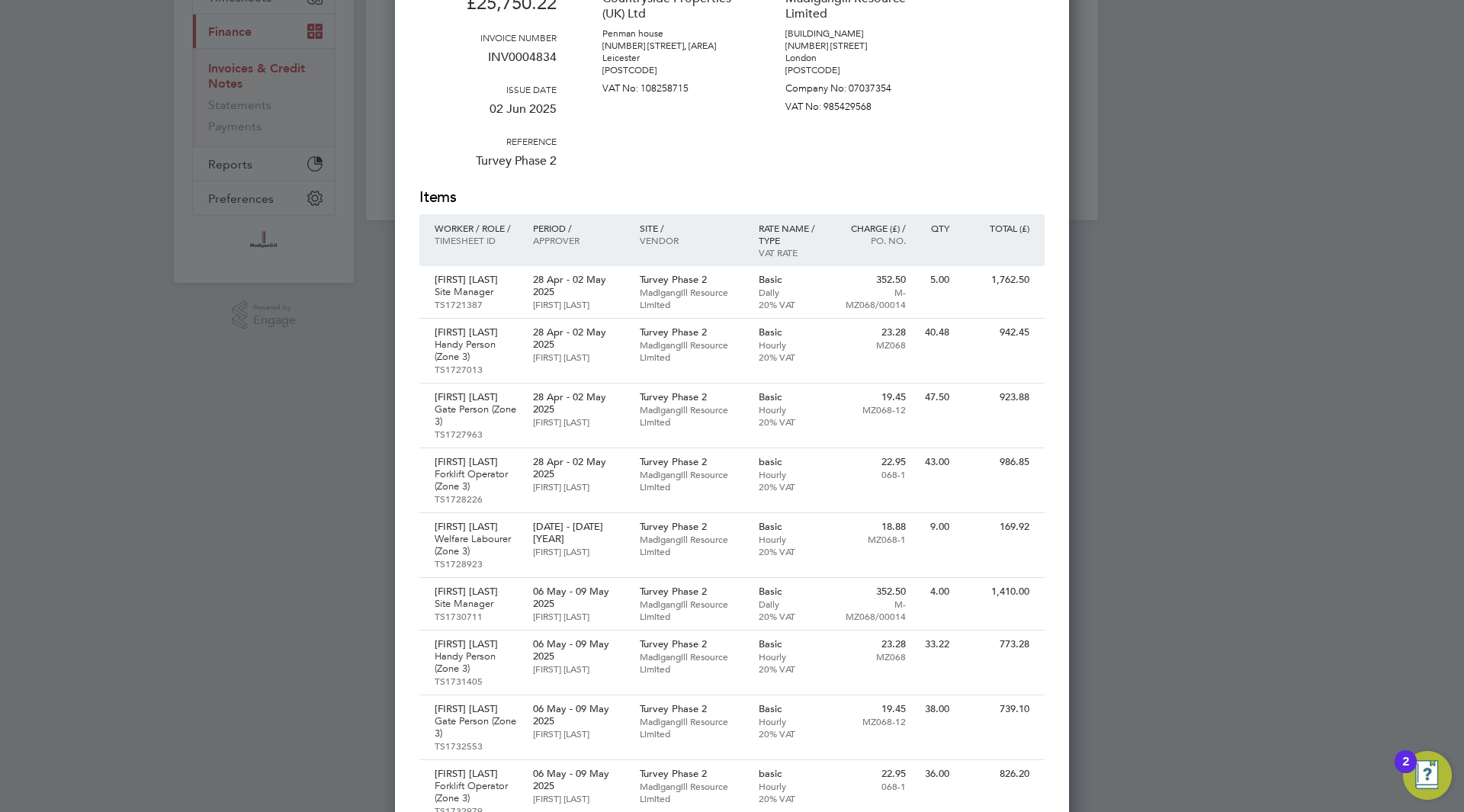 scroll, scrollTop: 83, scrollLeft: 0, axis: vertical 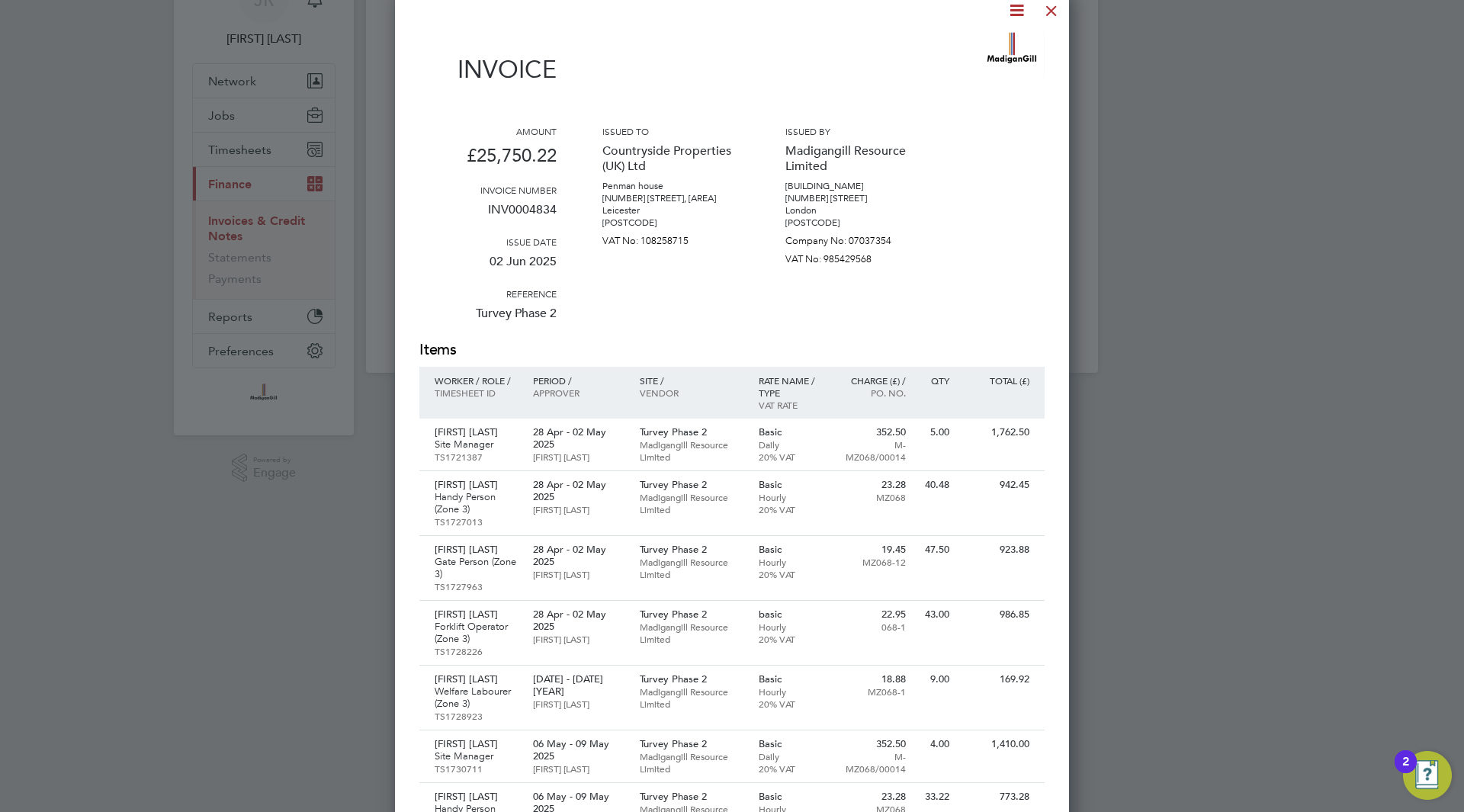 click on "Issued by
Madigangill Resource Limited
Beaufort House
15 St. Botolph Street
London
EC3A 7DT
Company No: 07037354
VAT No: 985429568" at bounding box center (854, 232) 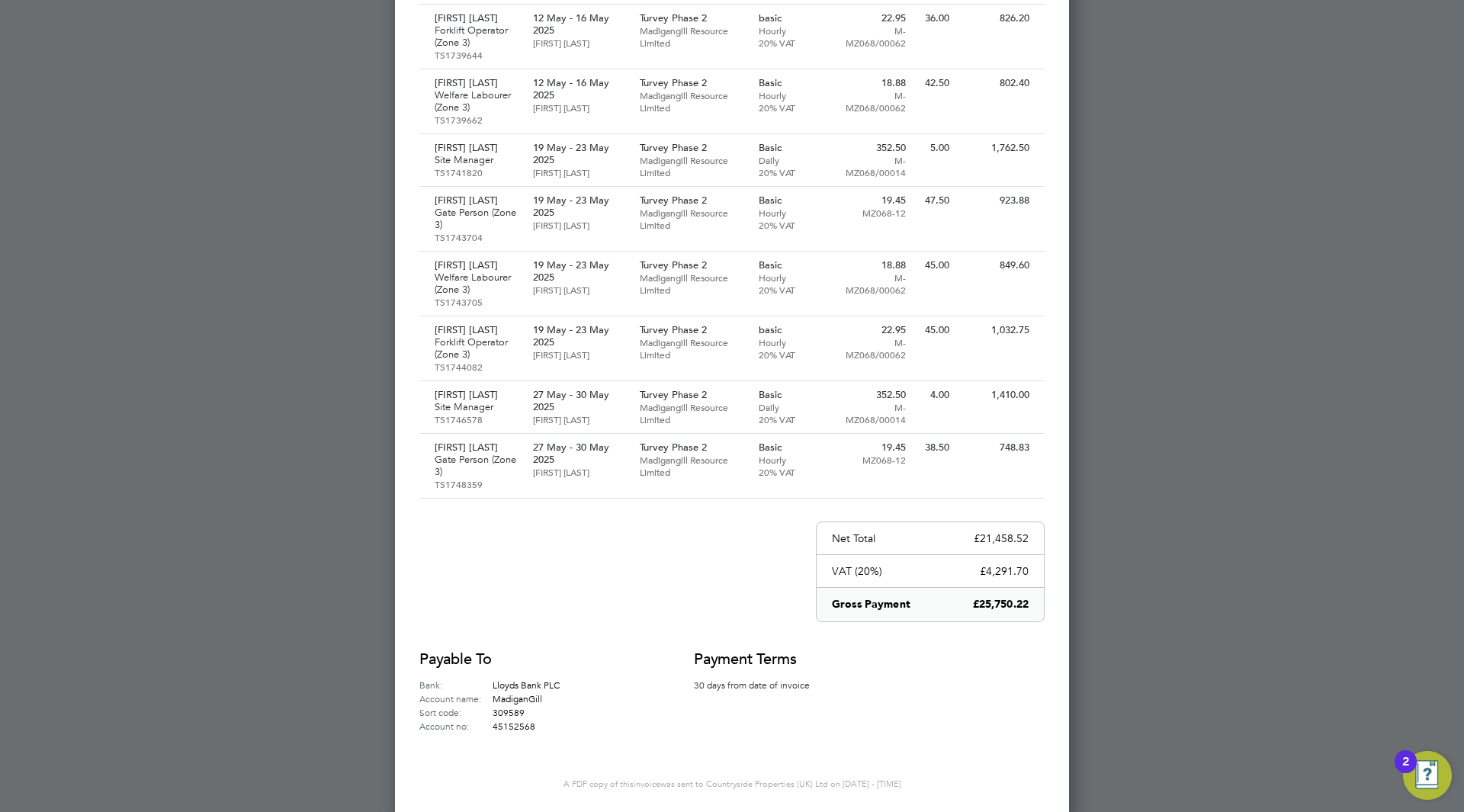 scroll, scrollTop: 1379, scrollLeft: 0, axis: vertical 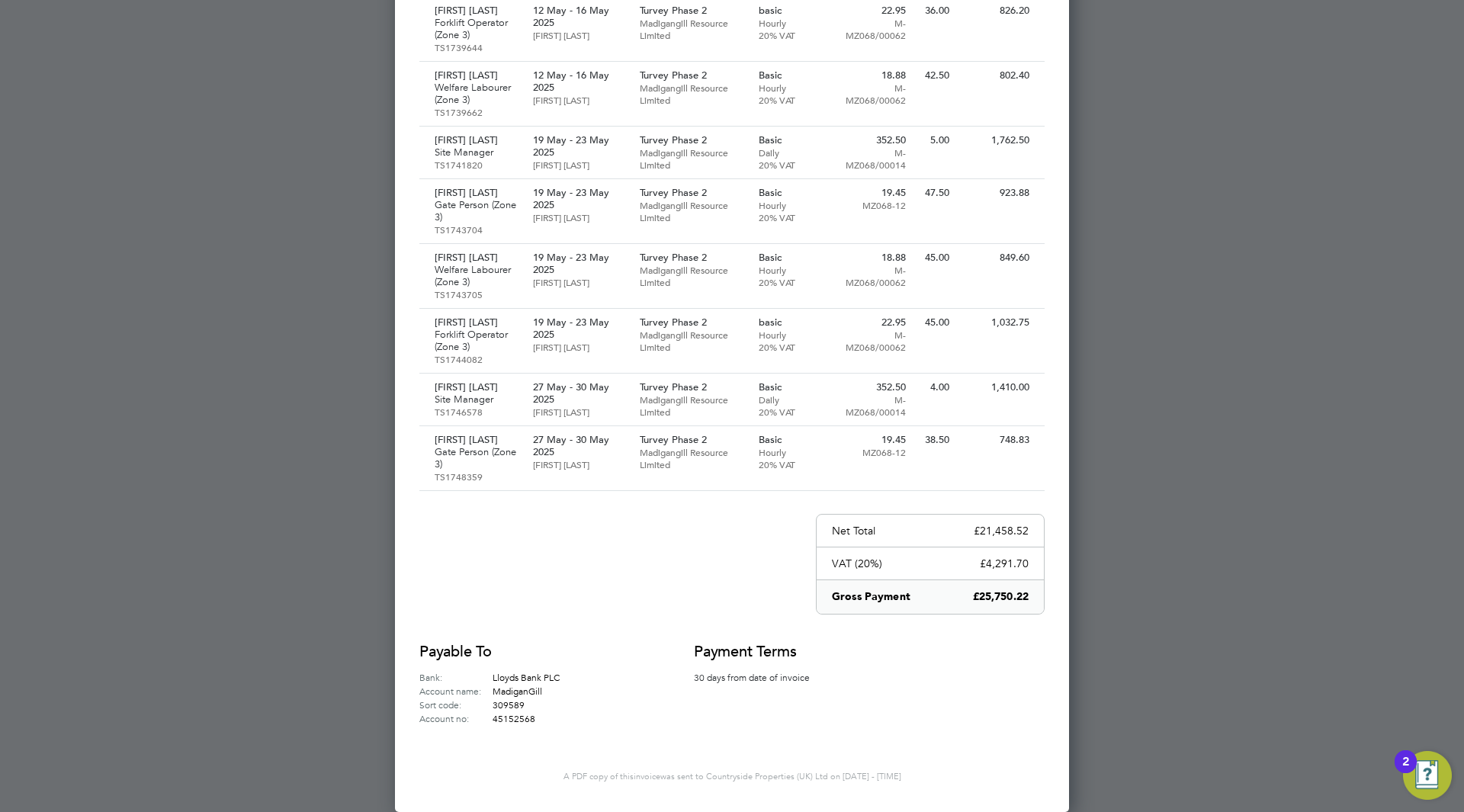 drag, startPoint x: 1152, startPoint y: 223, endPoint x: 1157, endPoint y: 214, distance: 10.29563 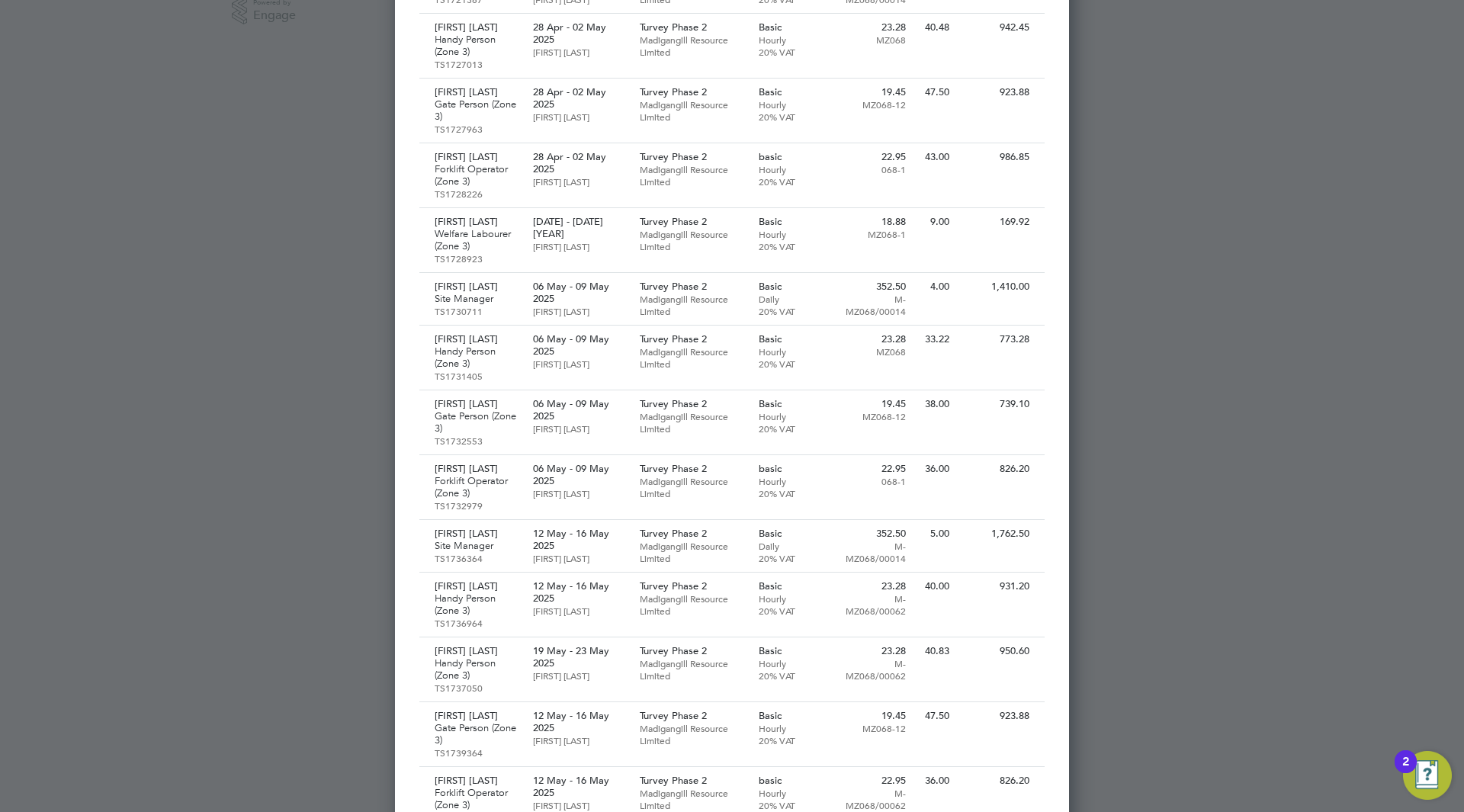 scroll, scrollTop: 83, scrollLeft: 0, axis: vertical 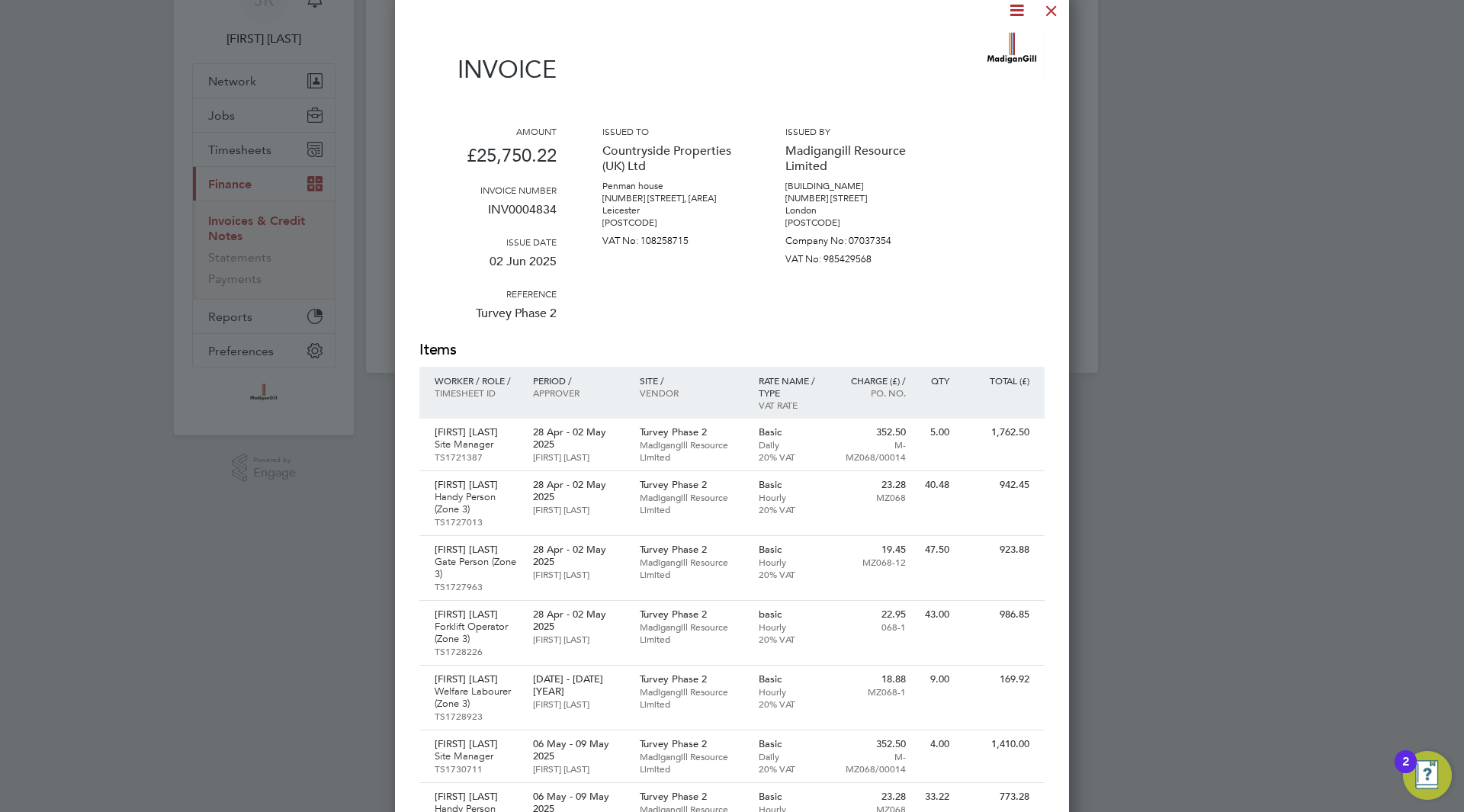 click at bounding box center (1051, 7) 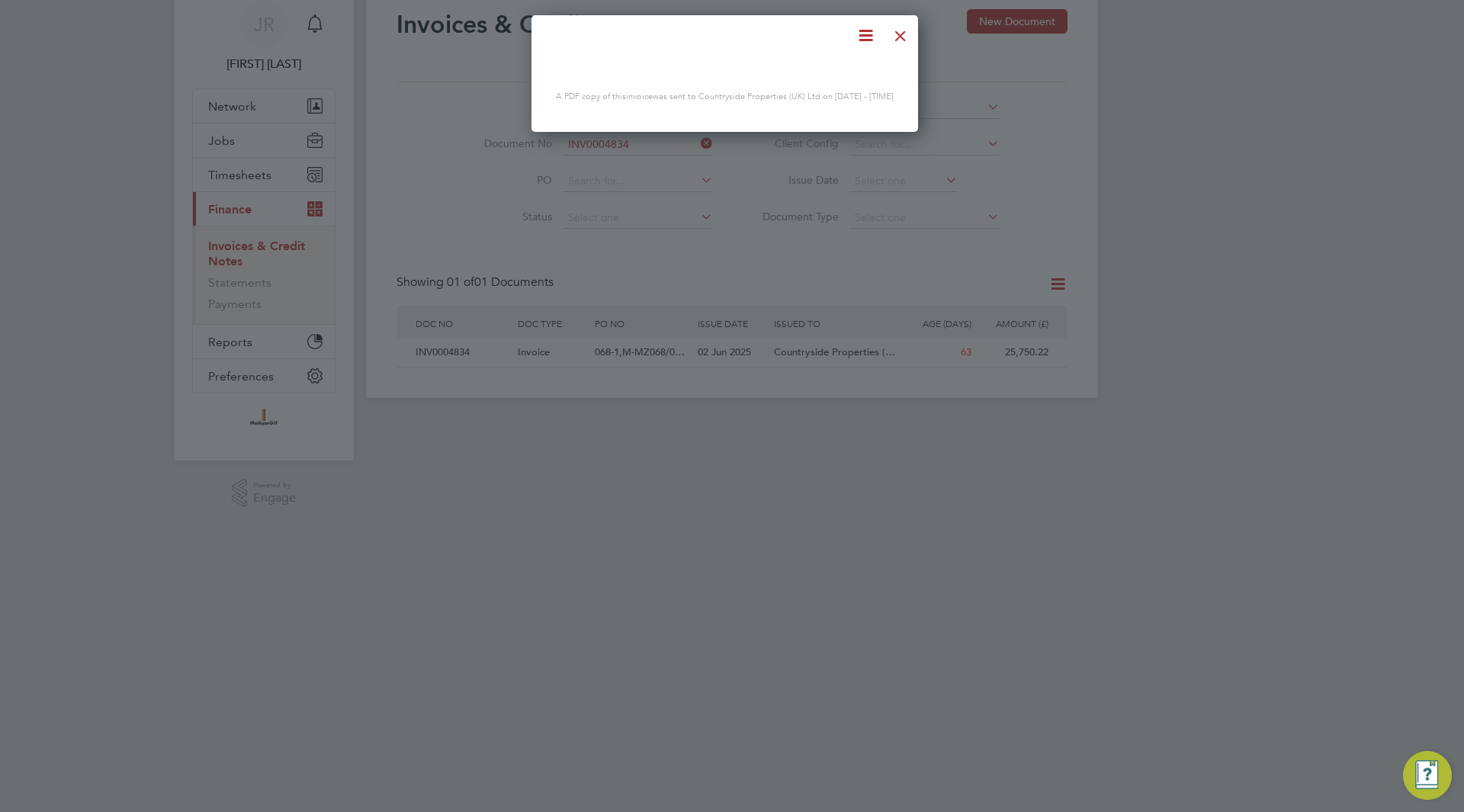 scroll, scrollTop: 0, scrollLeft: 0, axis: both 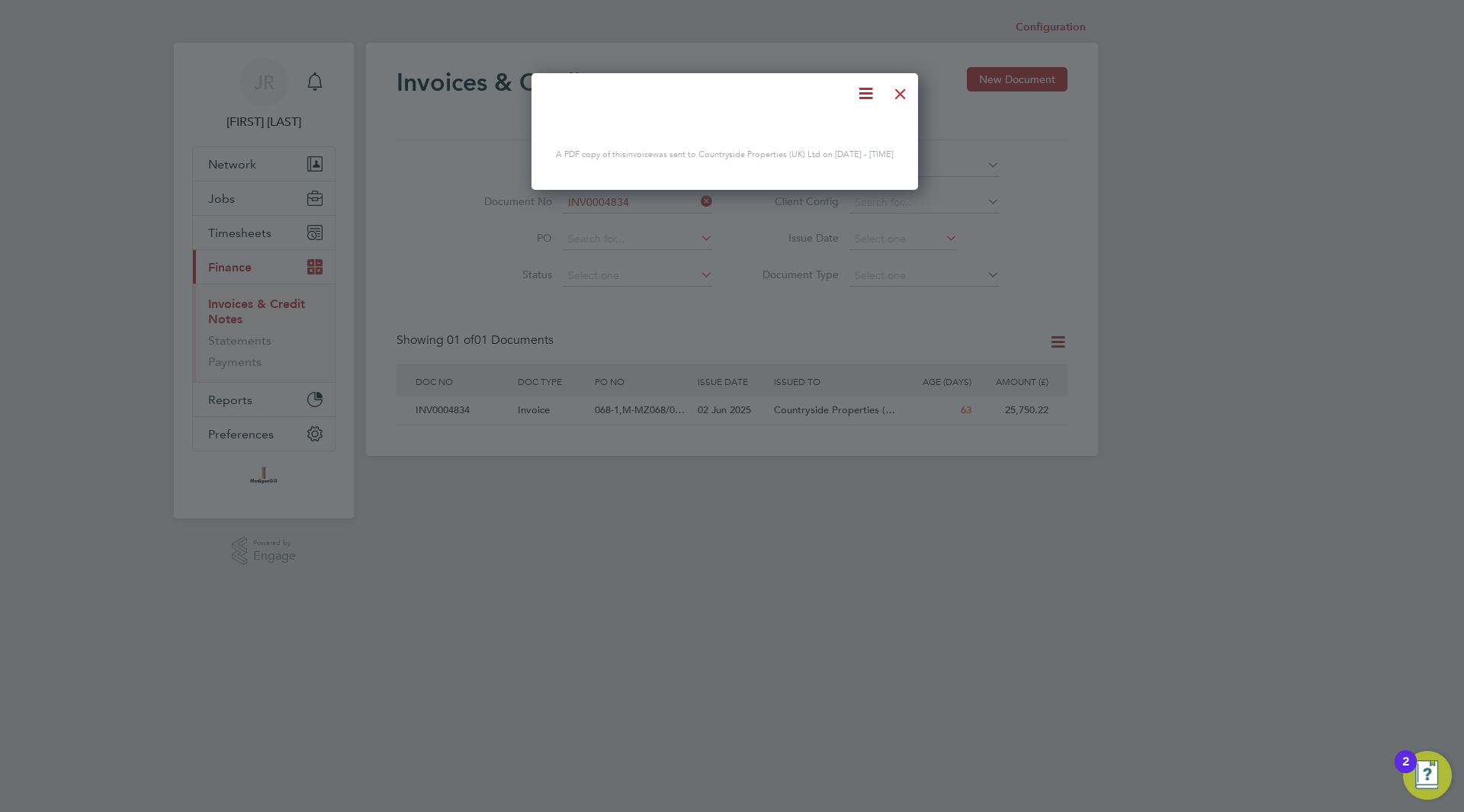 click at bounding box center [901, 90] 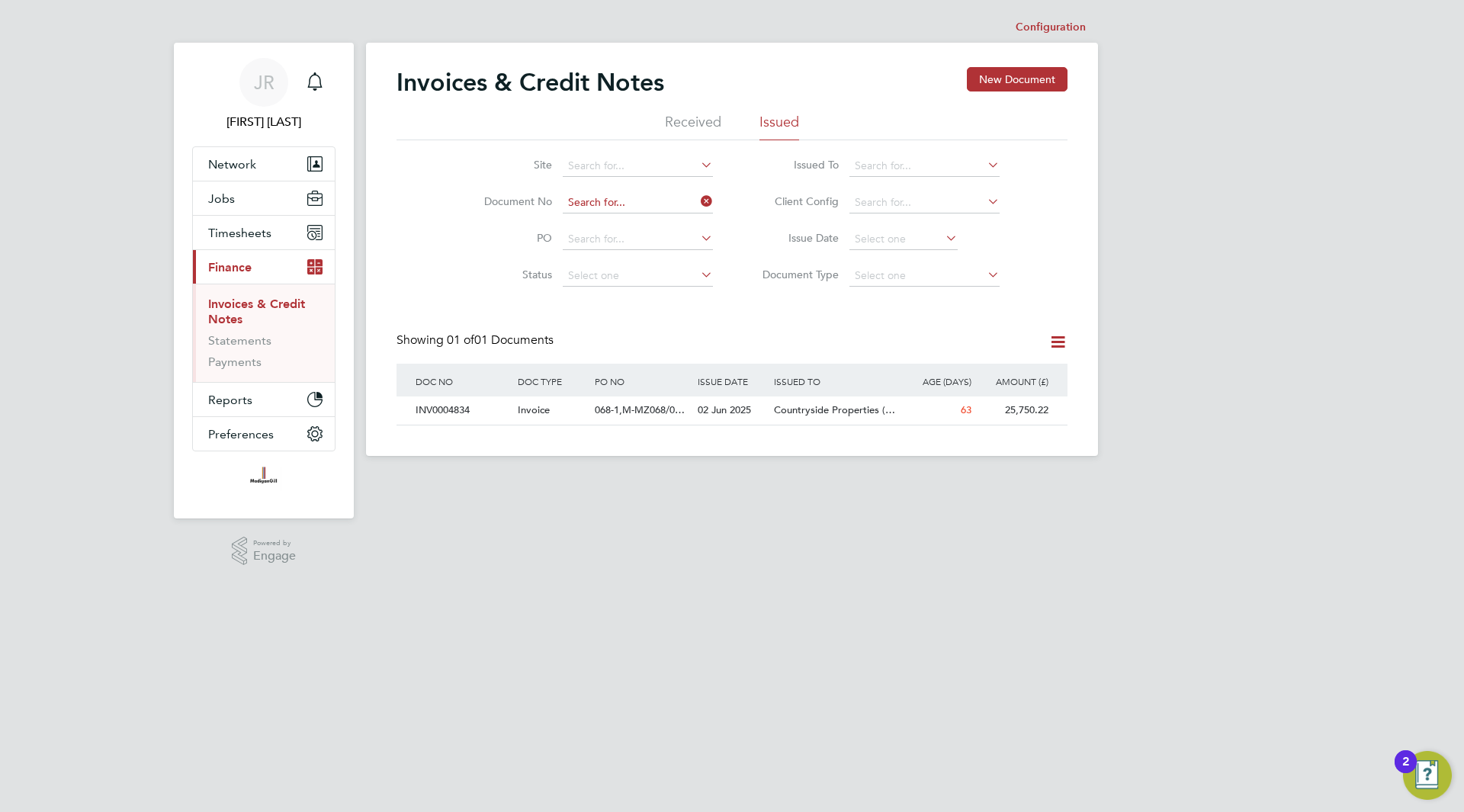 click 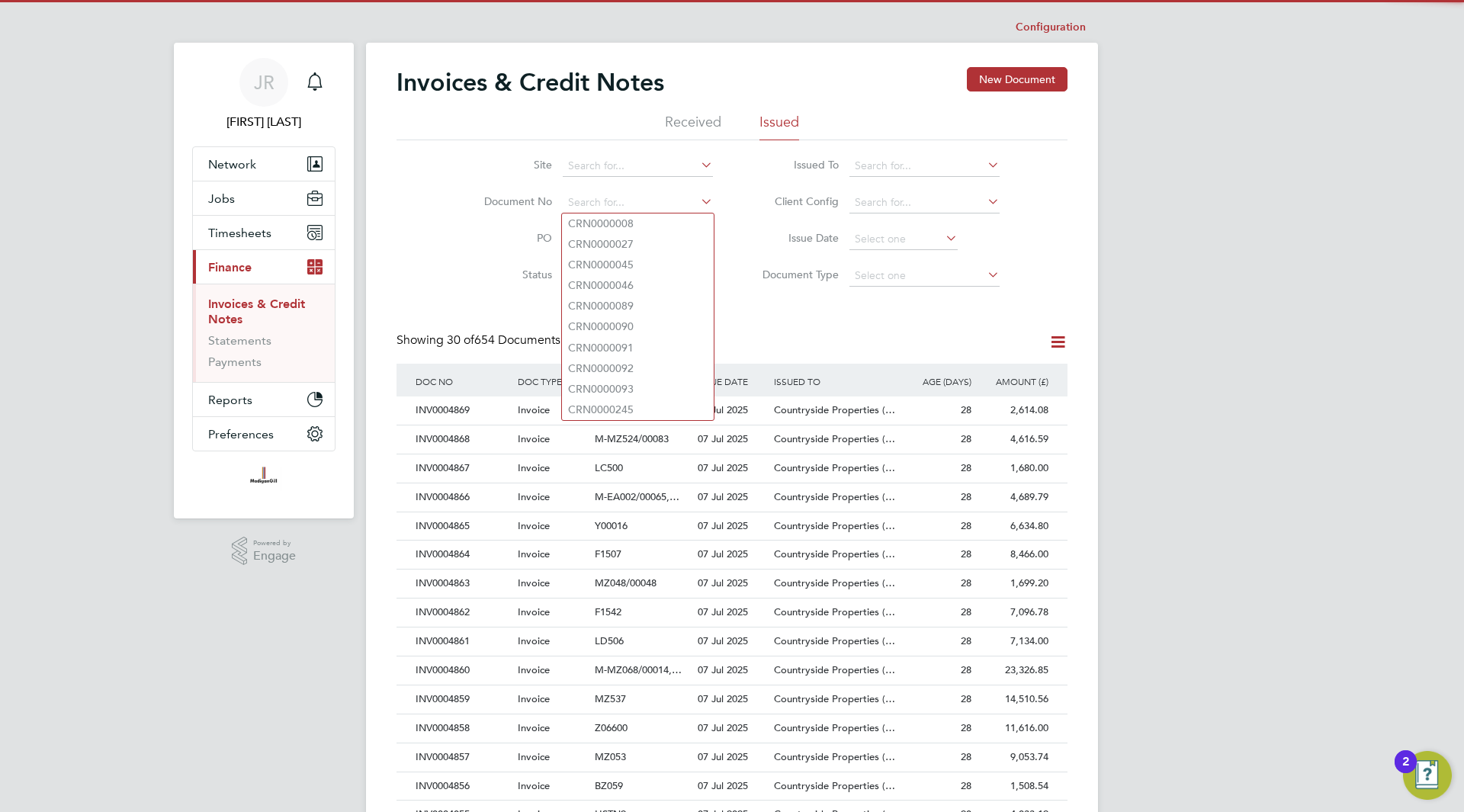 scroll, scrollTop: 8, scrollLeft: 8, axis: both 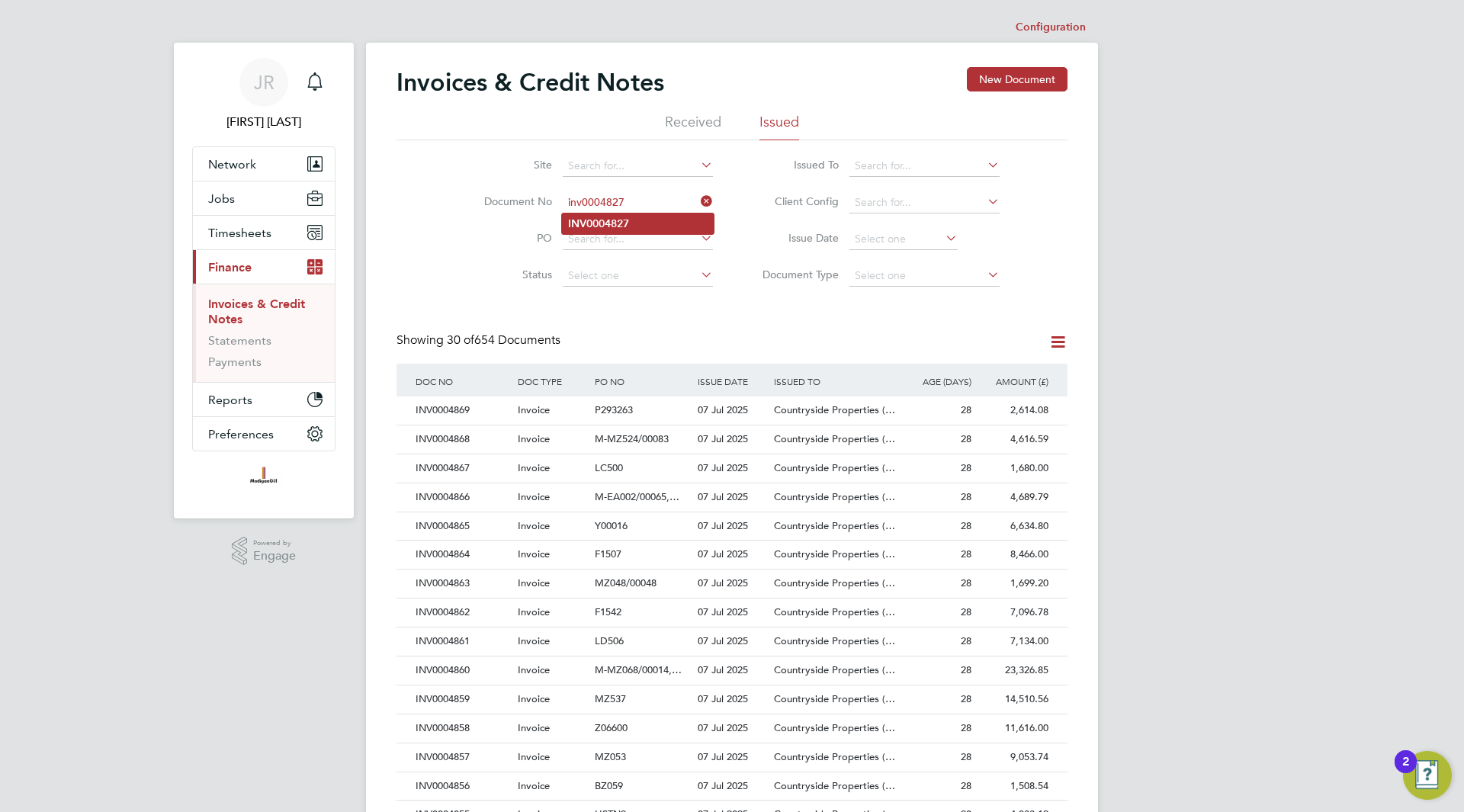 click on "INV0004827" 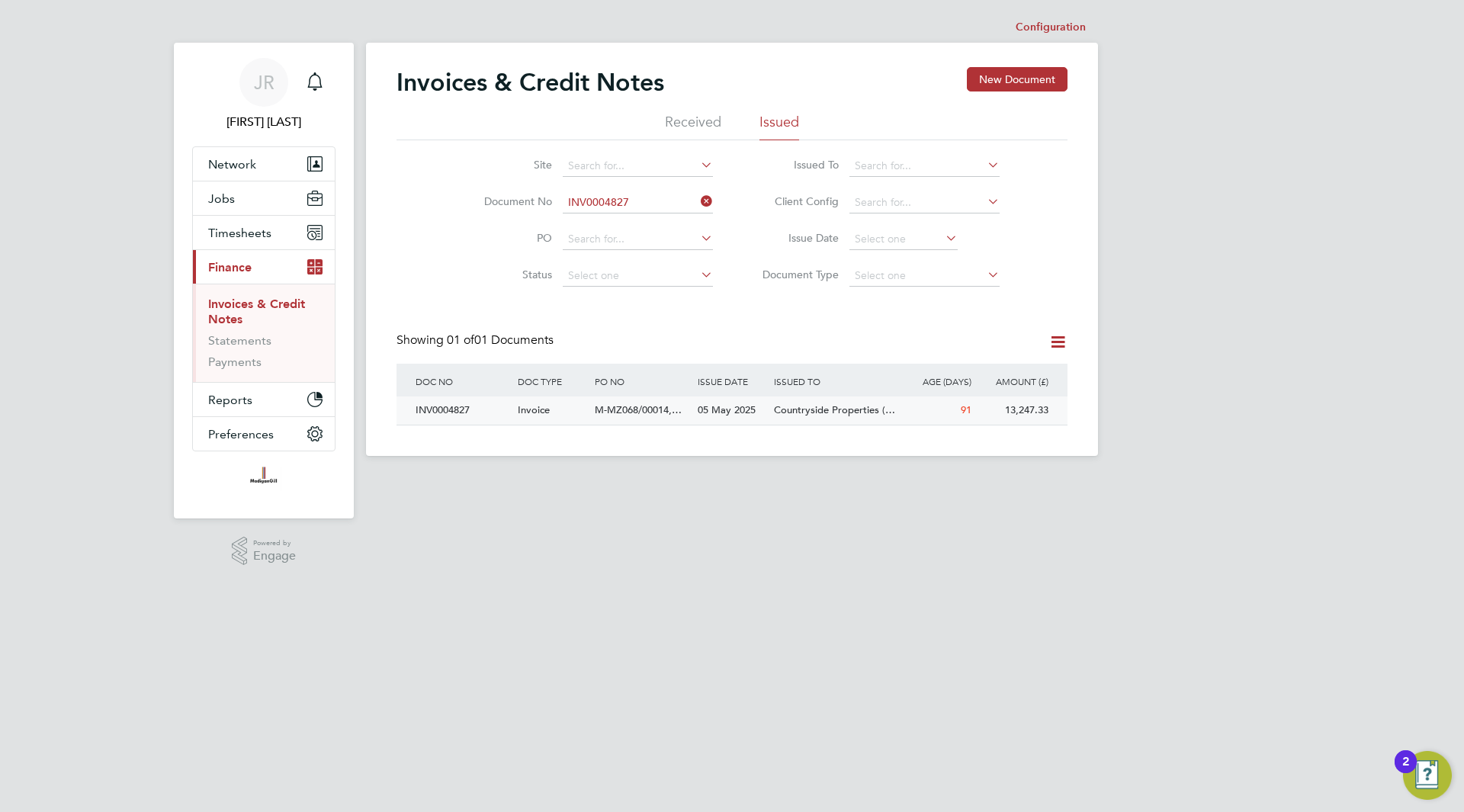 click on "INV0004827" 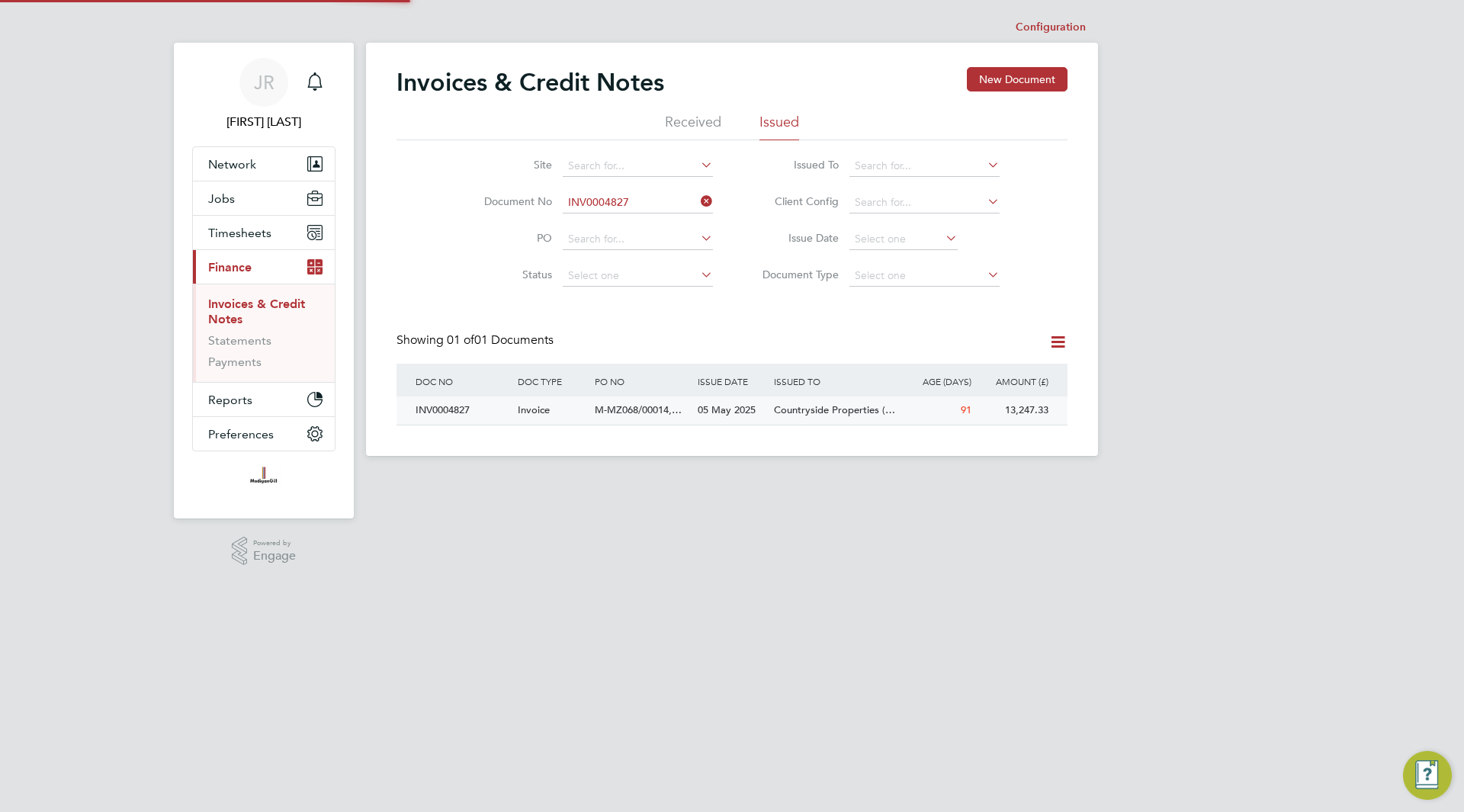 click on "INV0004827" 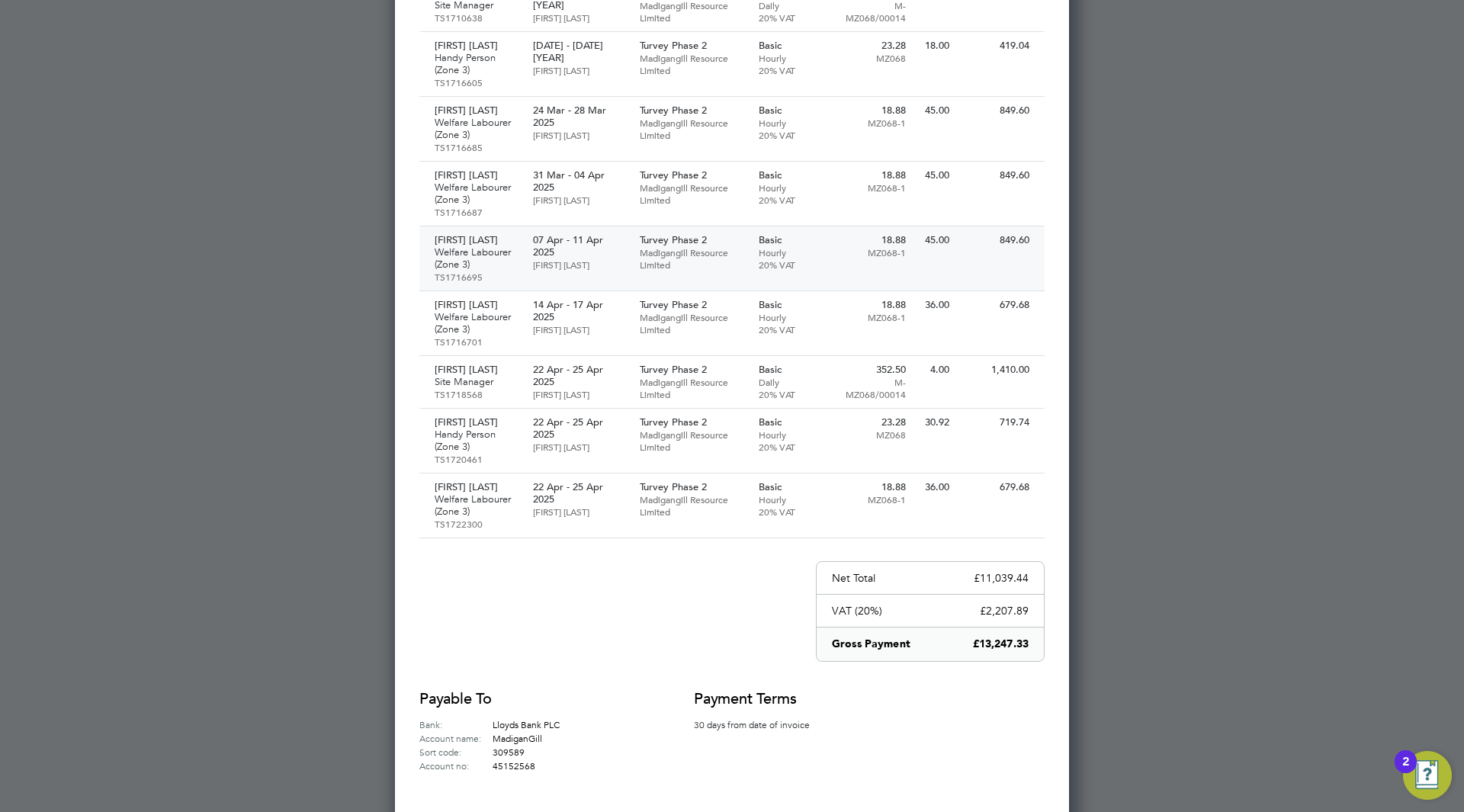 scroll, scrollTop: 704, scrollLeft: 0, axis: vertical 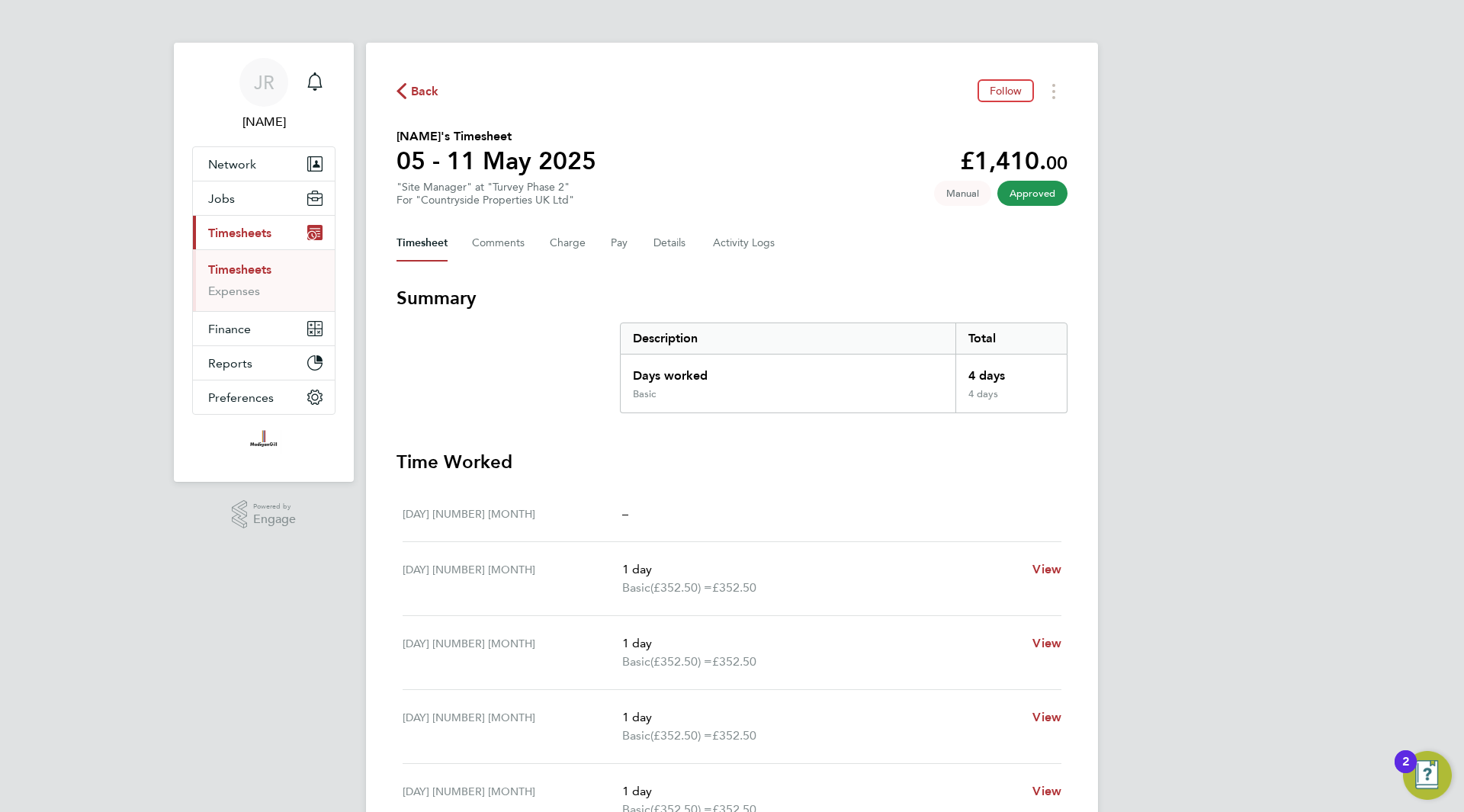 click on "Back" 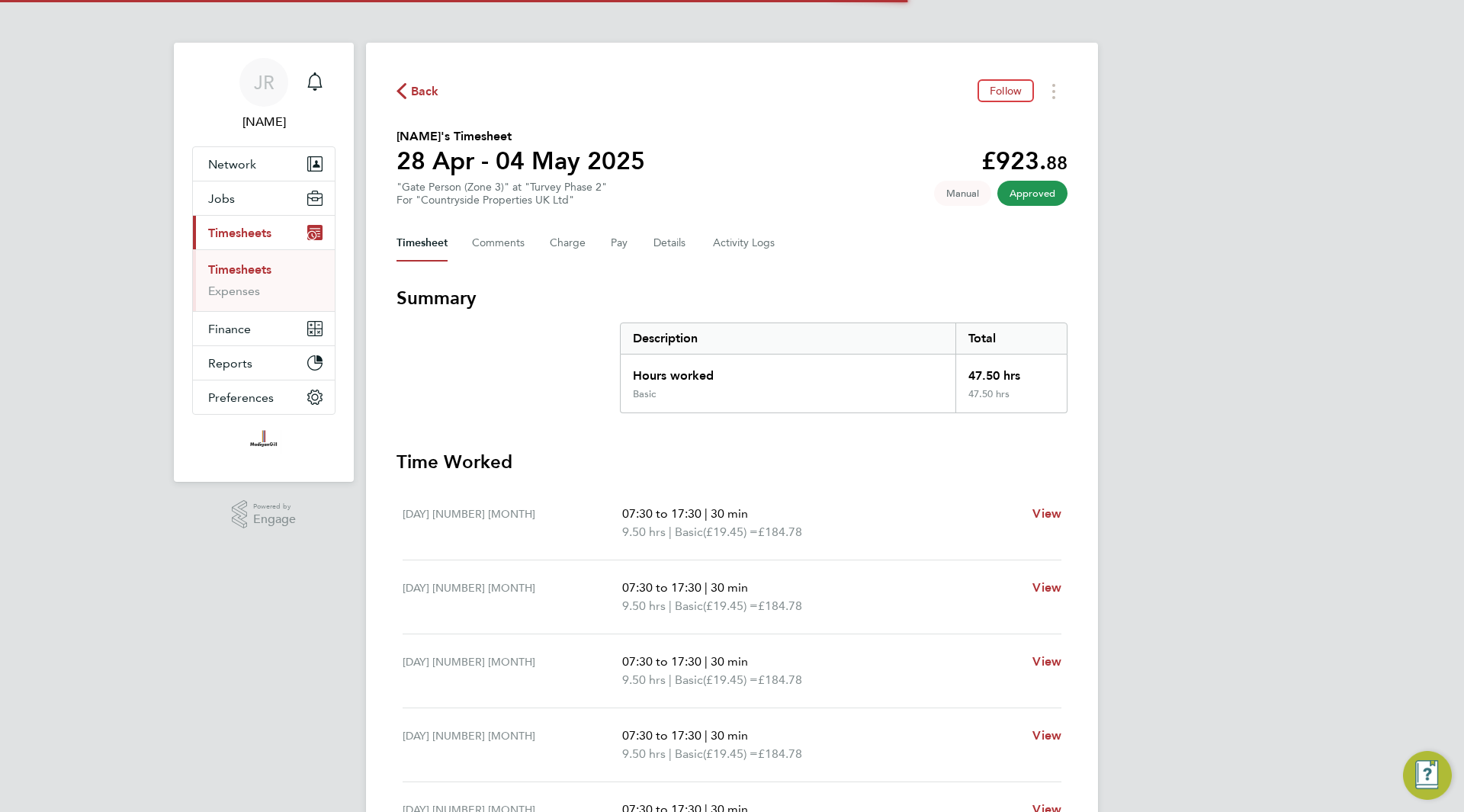 scroll, scrollTop: 0, scrollLeft: 0, axis: both 